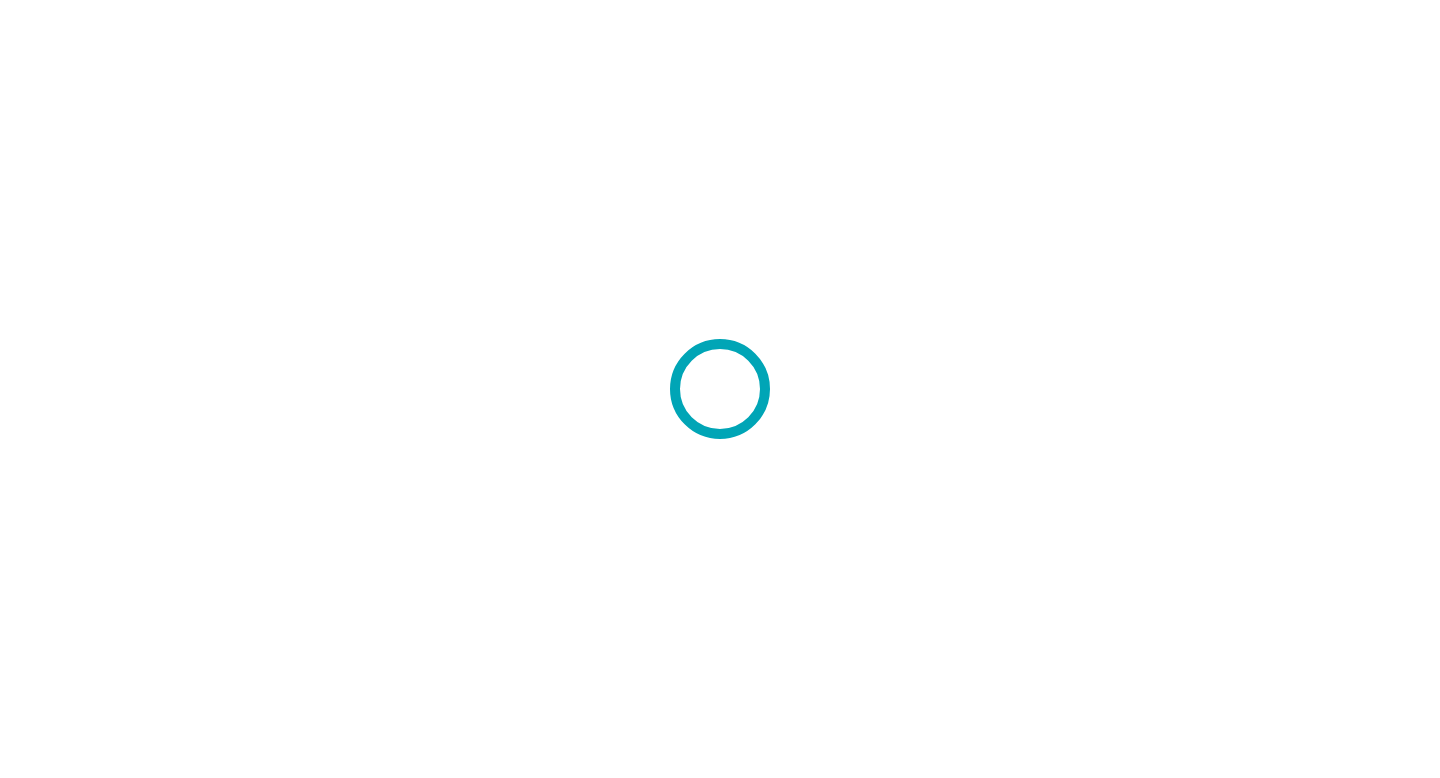 scroll, scrollTop: 0, scrollLeft: 0, axis: both 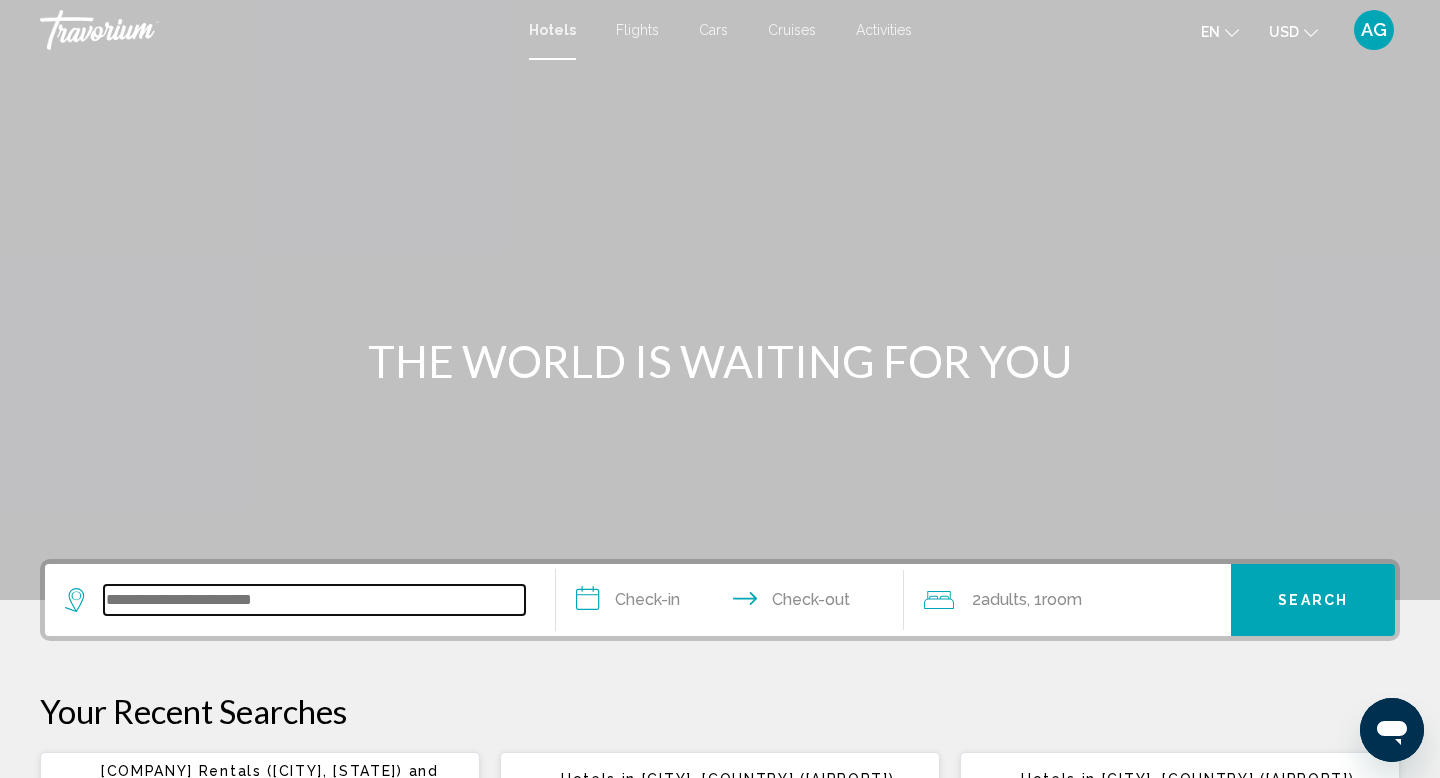 click at bounding box center (314, 600) 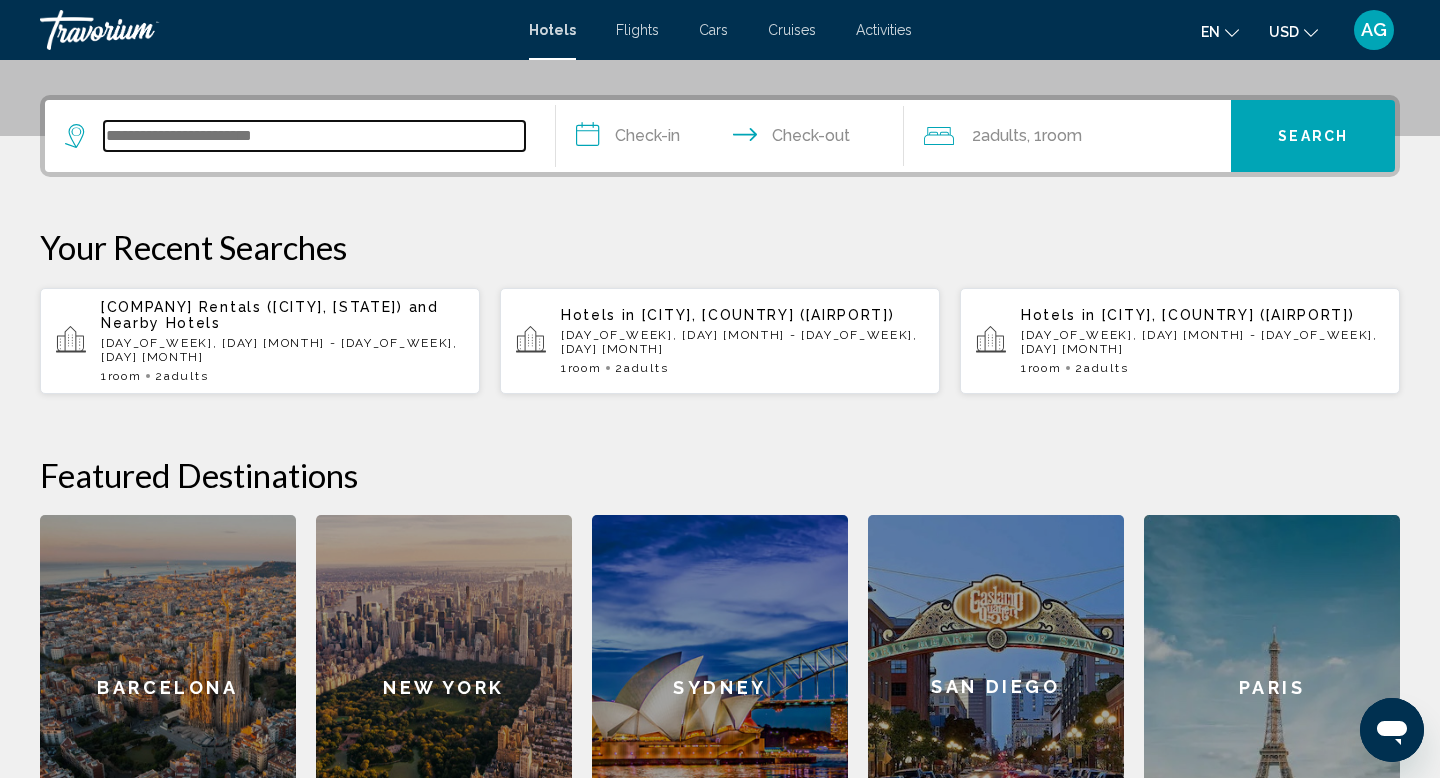 scroll, scrollTop: 494, scrollLeft: 0, axis: vertical 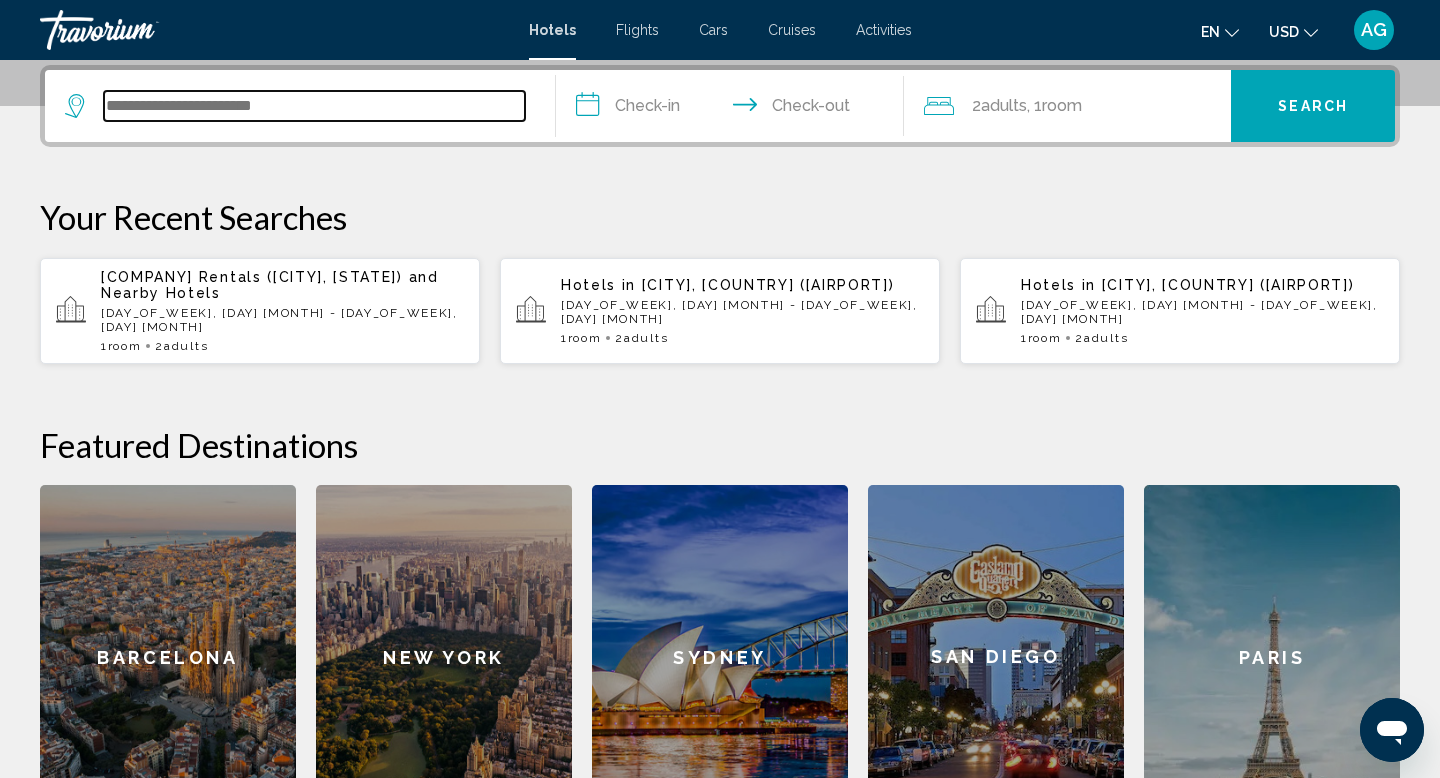 click at bounding box center (314, 106) 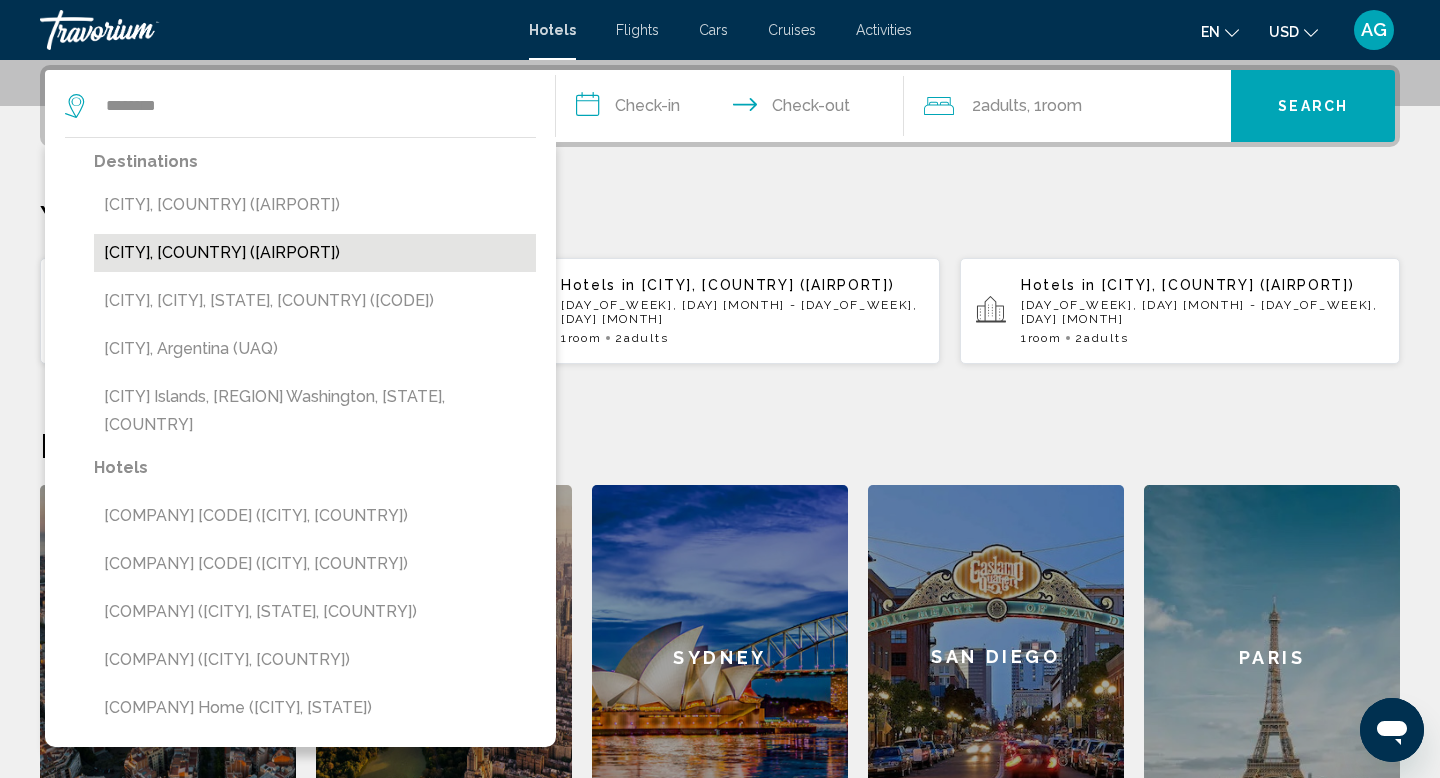 click on "[CITY], [COUNTRY] ([AIRPORT])" at bounding box center [315, 253] 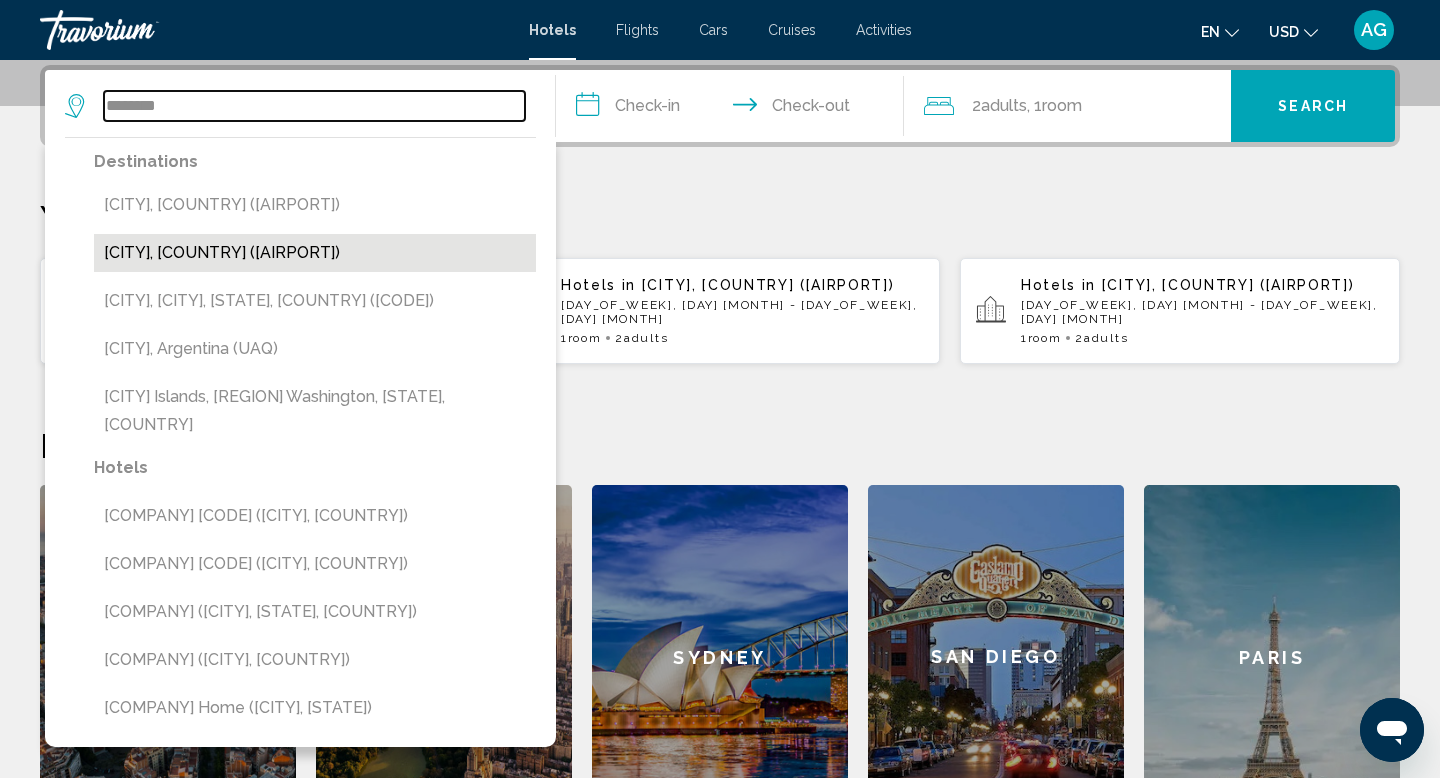type on "**********" 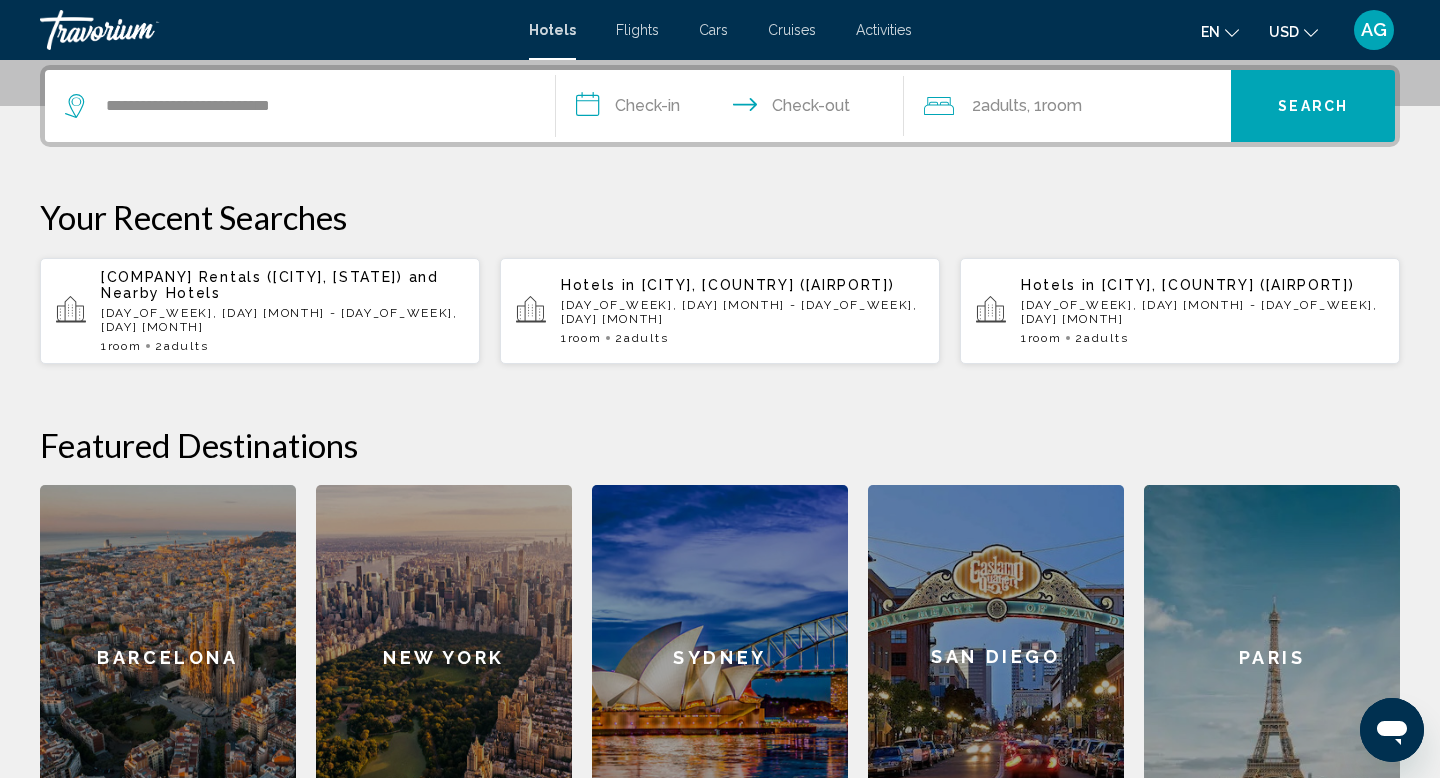 click on "**********" at bounding box center [734, 109] 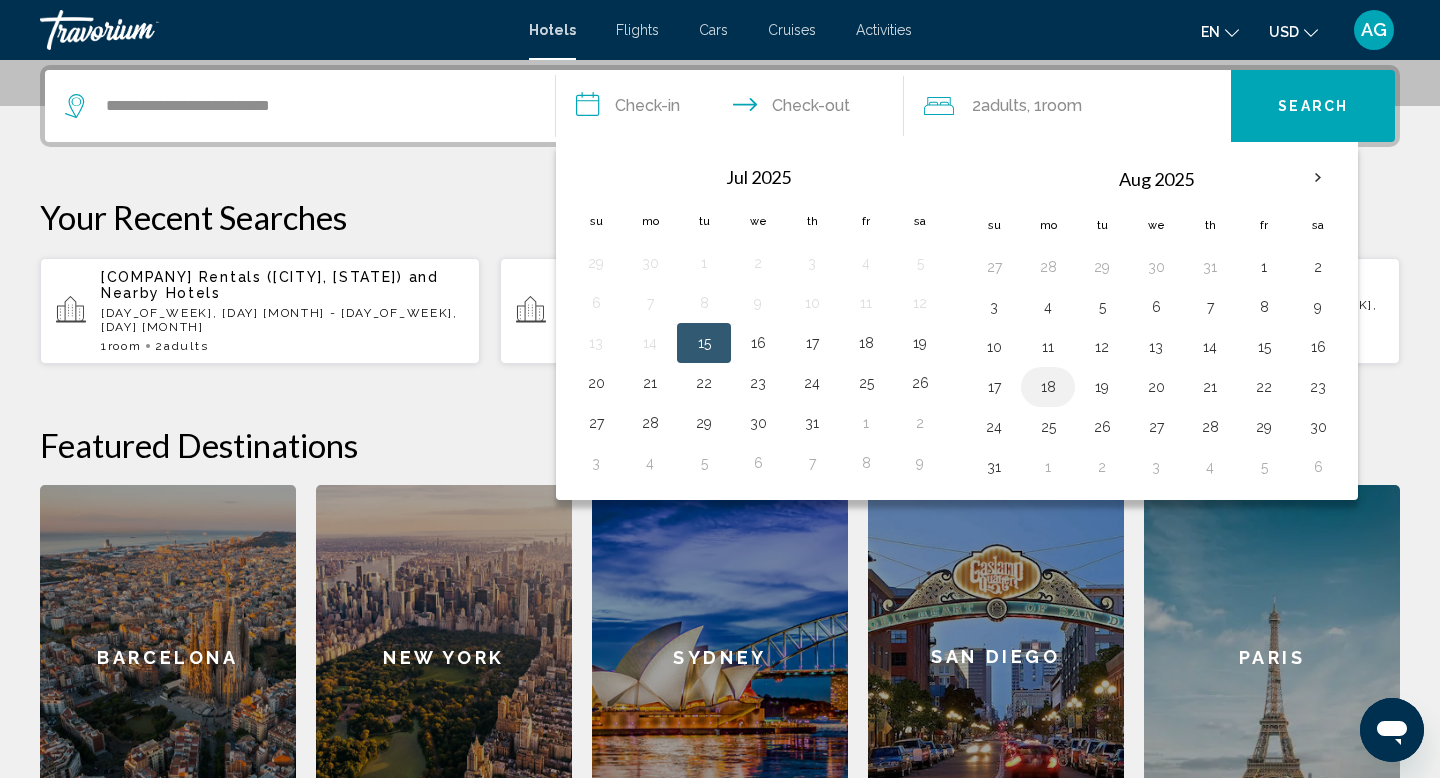 click on "18" at bounding box center [1048, 387] 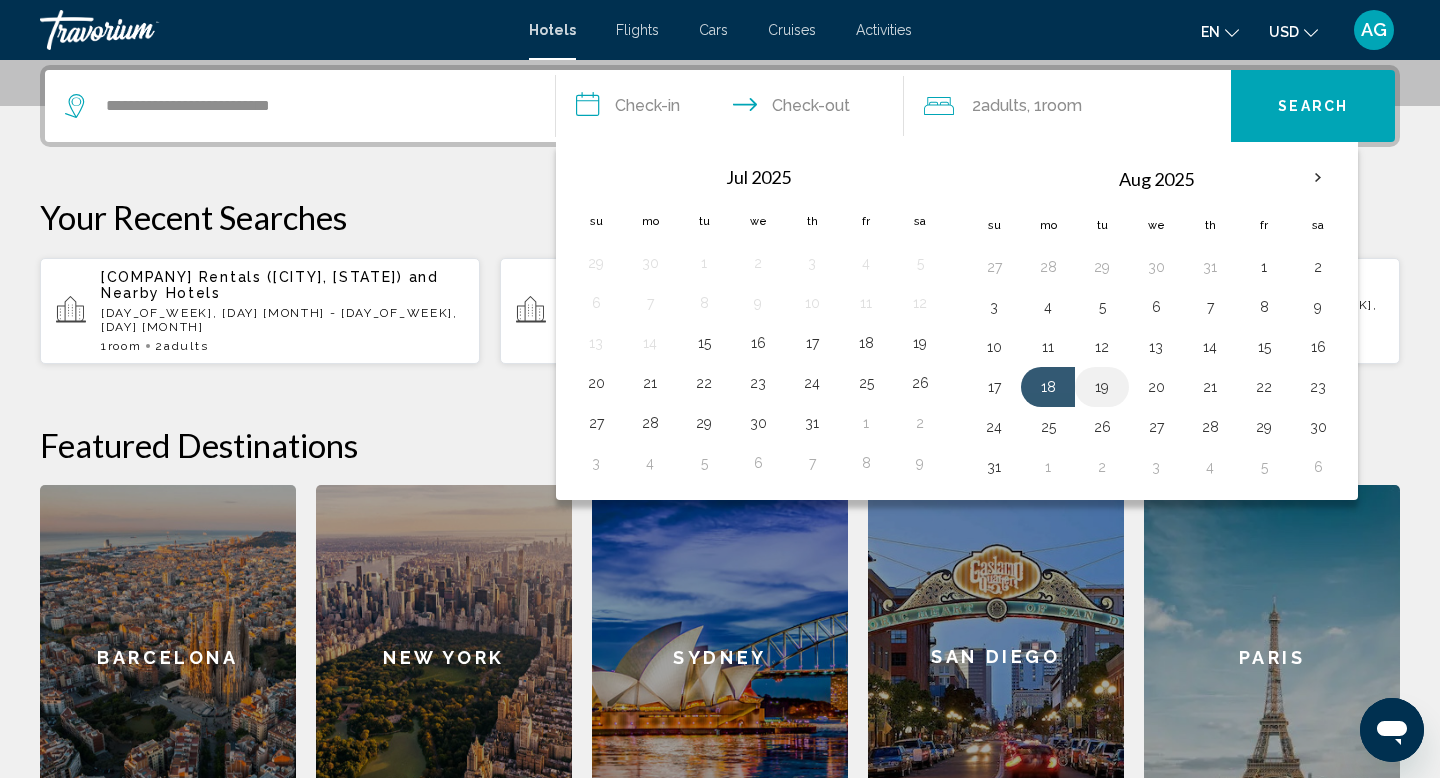 click on "19" at bounding box center (1102, 387) 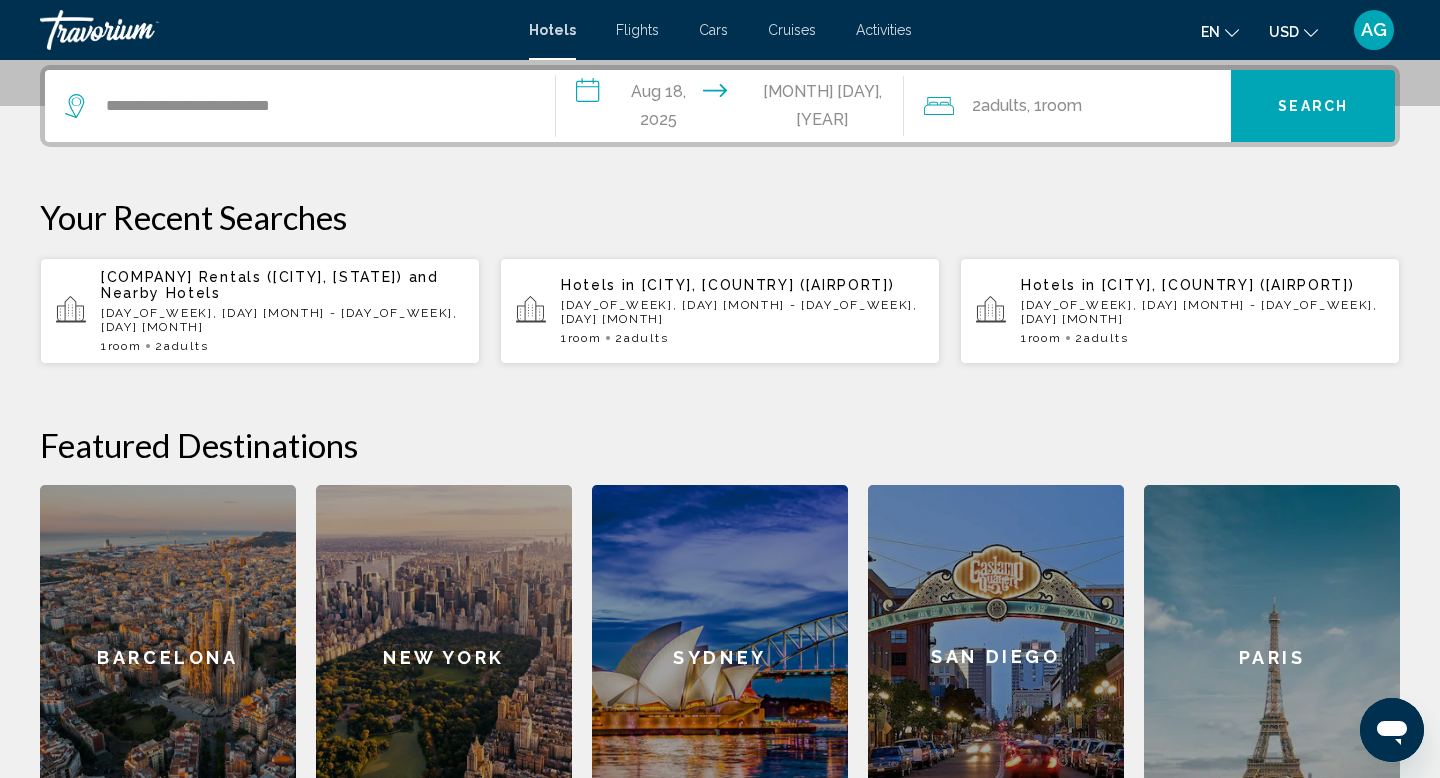 click on "**********" at bounding box center (734, 109) 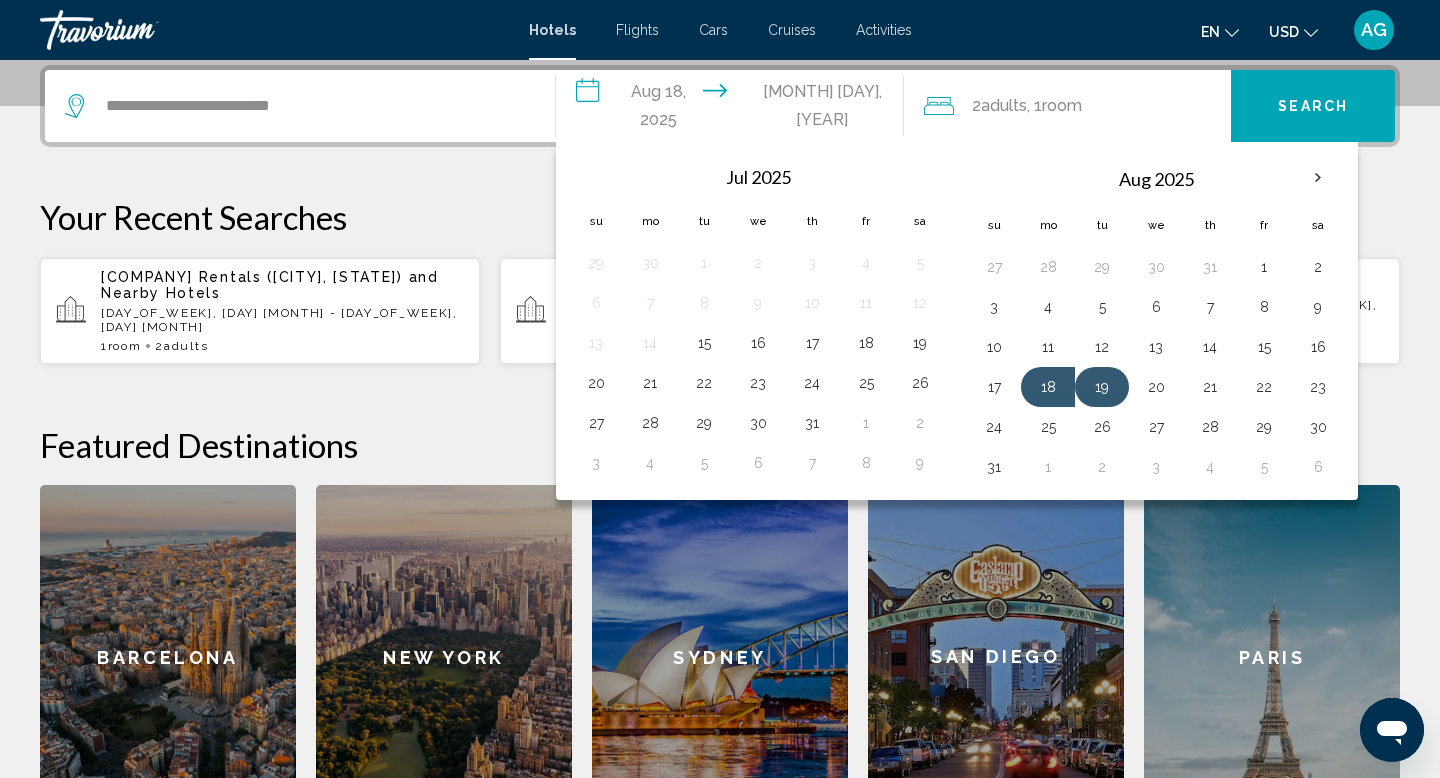 click on "19" at bounding box center [1102, 387] 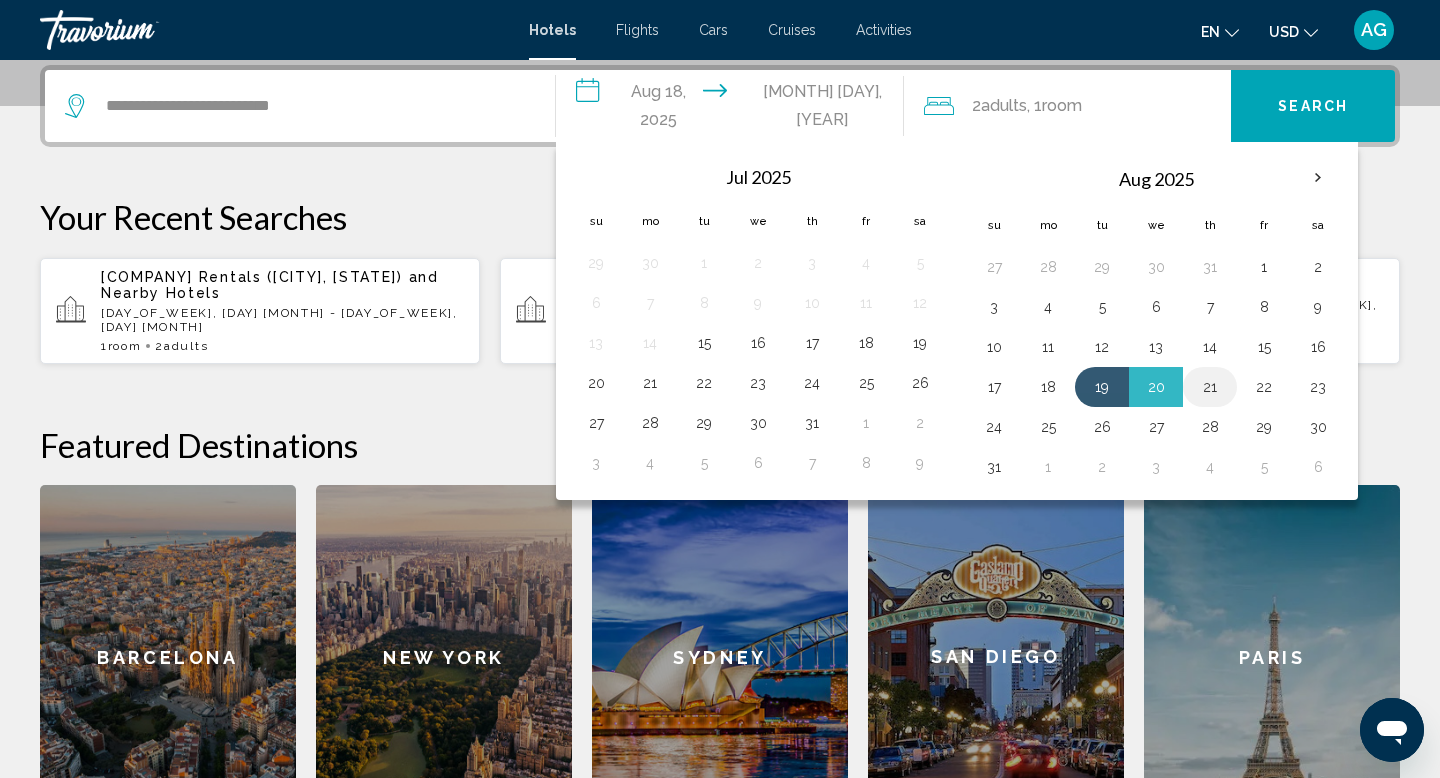 click on "21" at bounding box center (1210, 387) 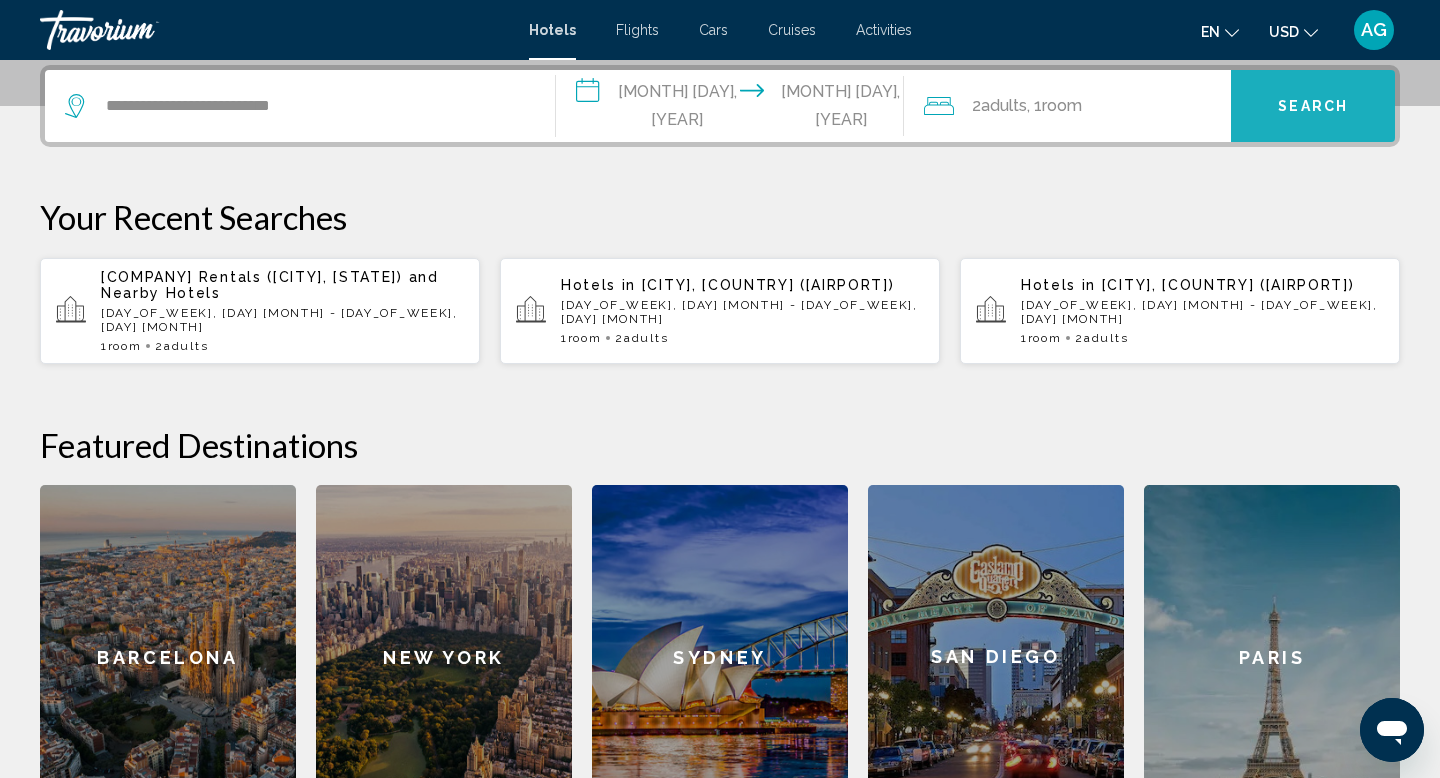 click on "Search" at bounding box center [1313, 107] 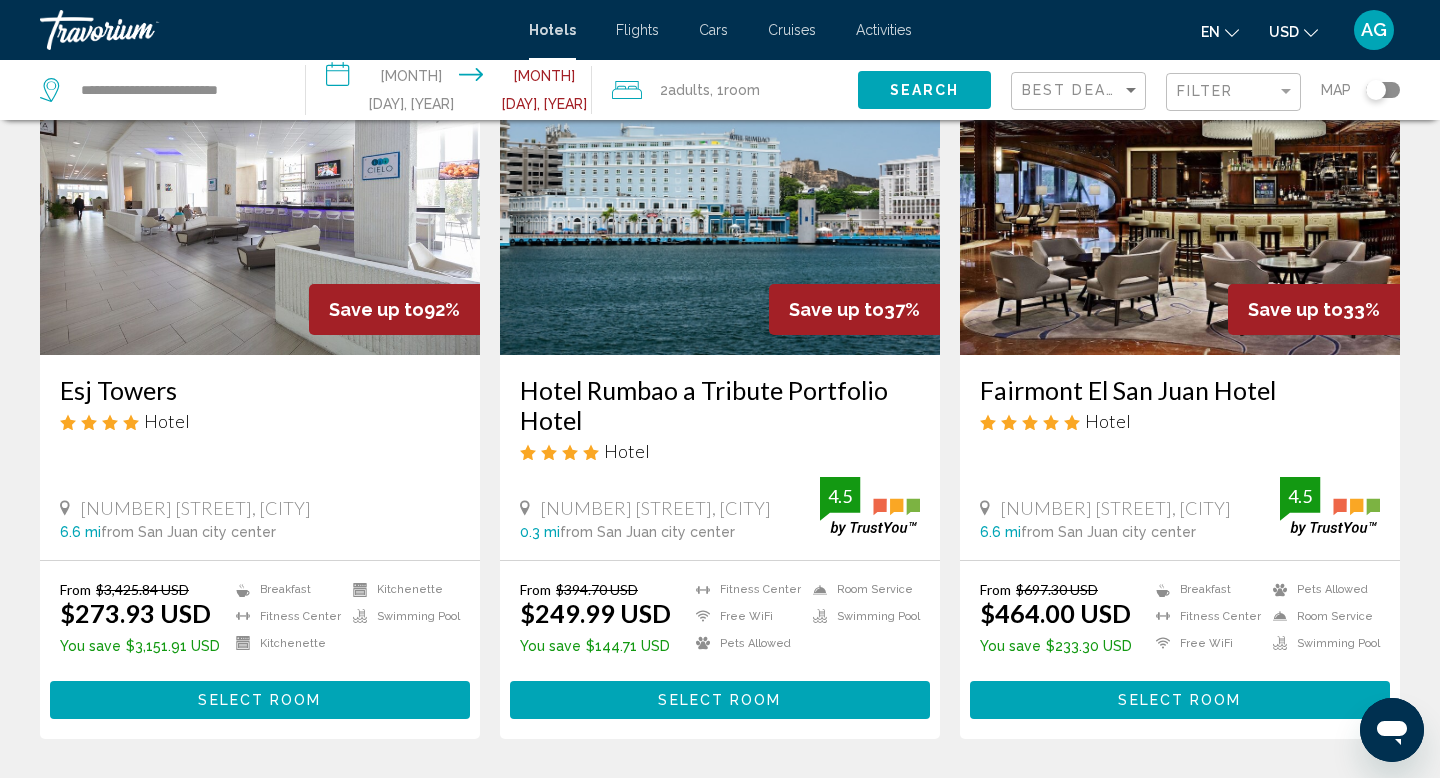 scroll, scrollTop: 156, scrollLeft: 0, axis: vertical 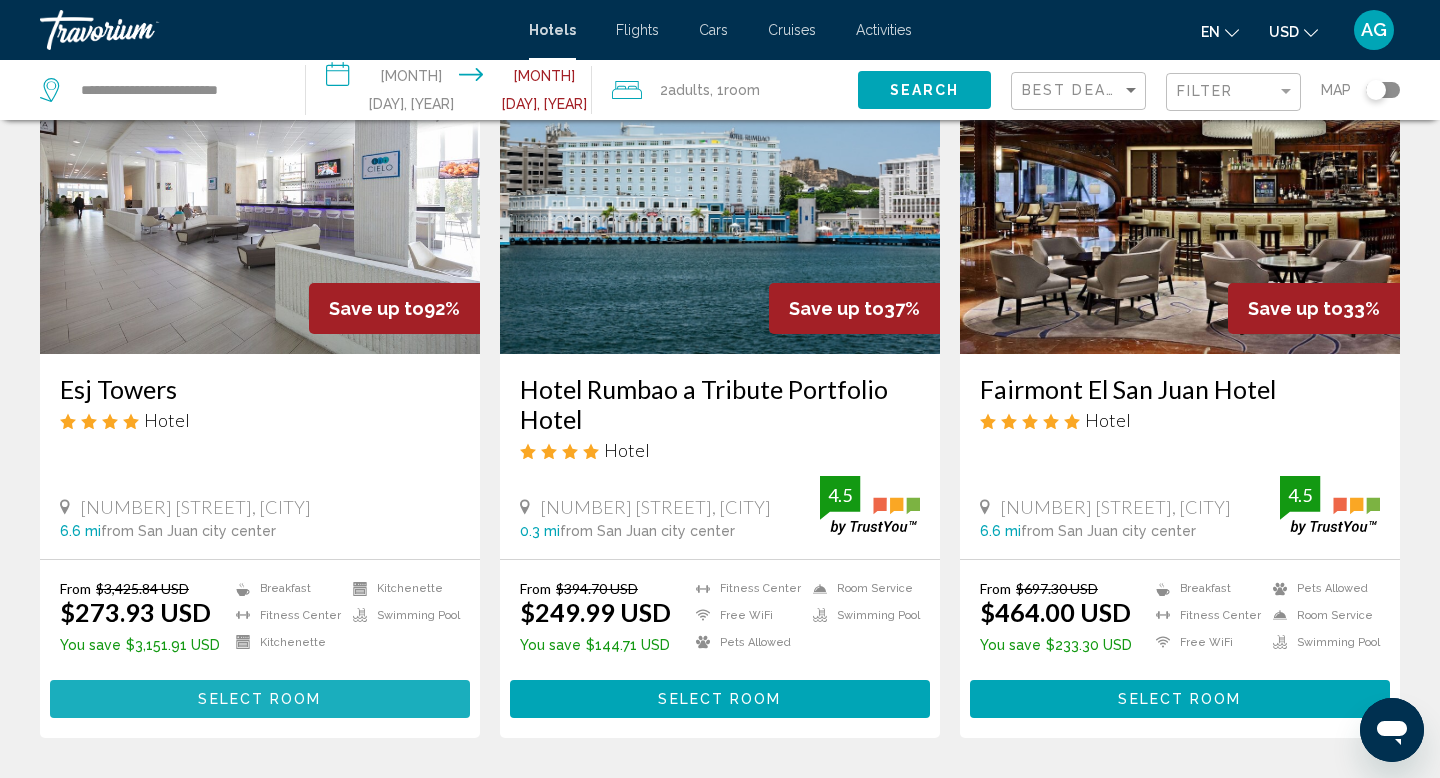 click on "Select Room" at bounding box center (260, 698) 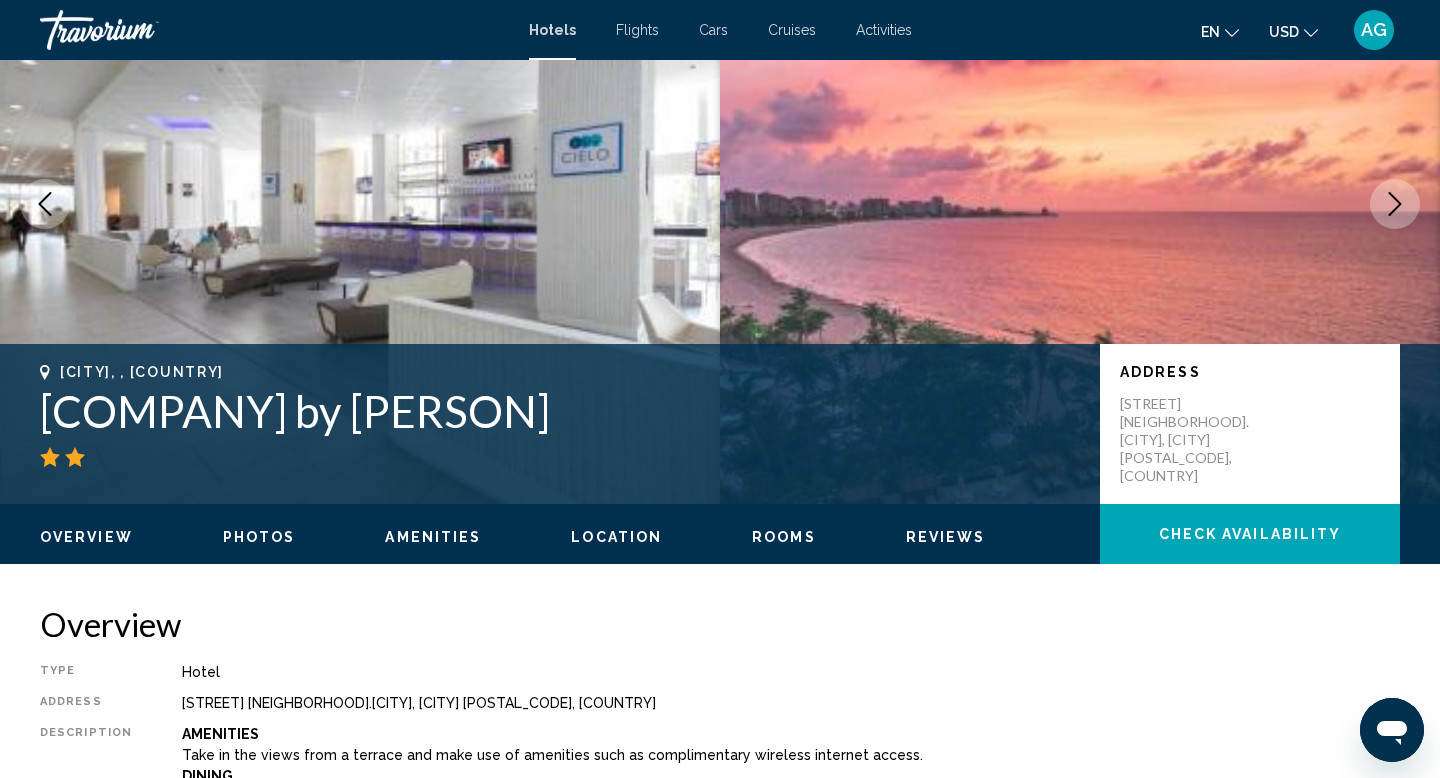scroll, scrollTop: 0, scrollLeft: 0, axis: both 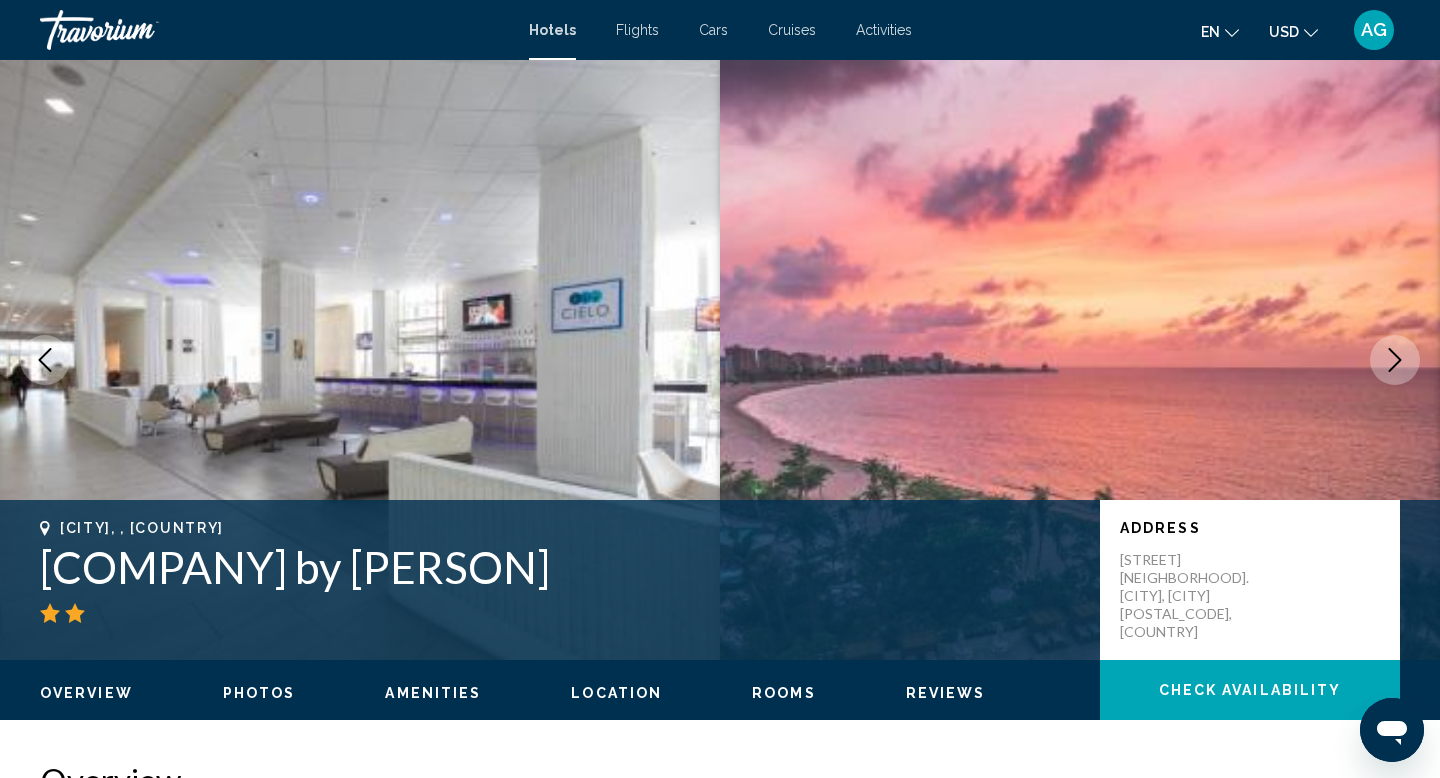 click 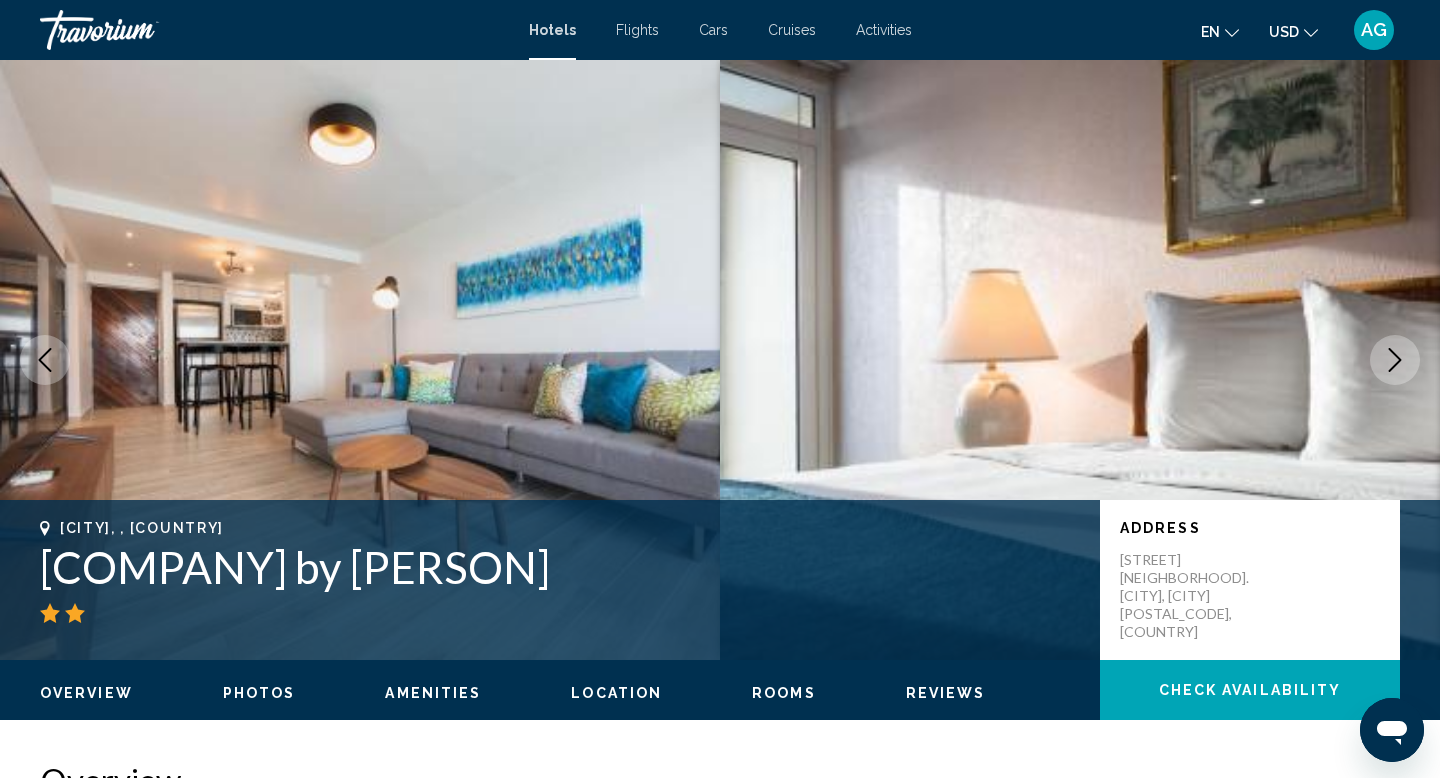 click 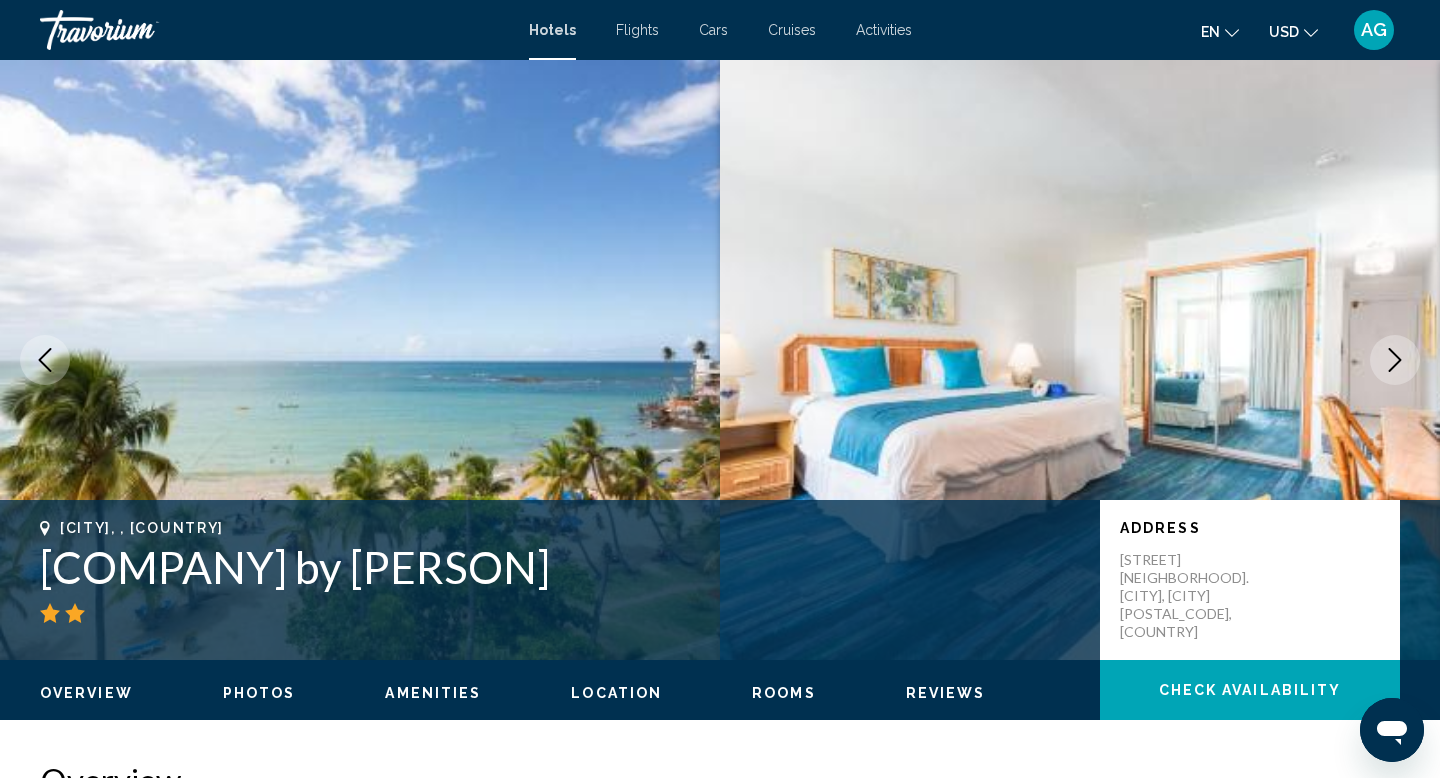 click 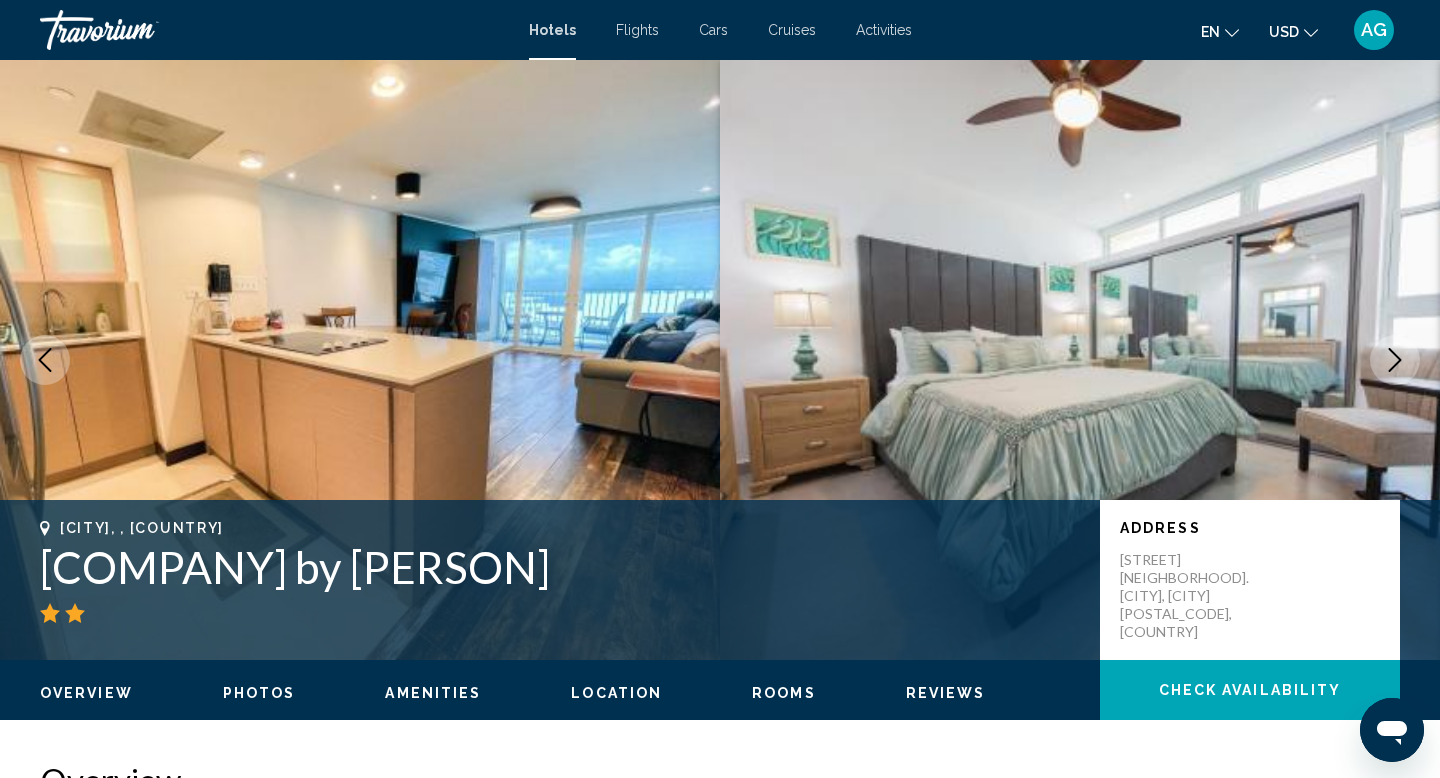 click 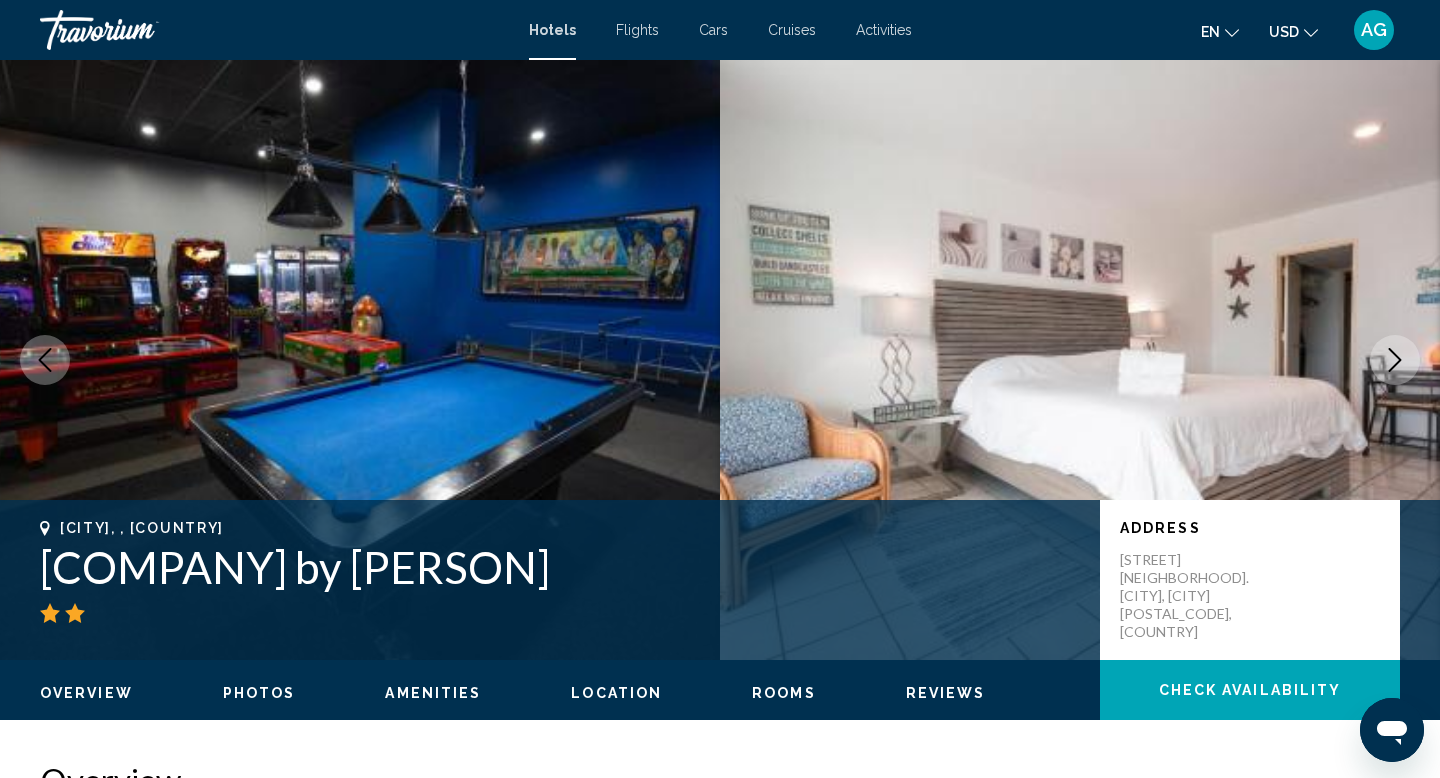 click 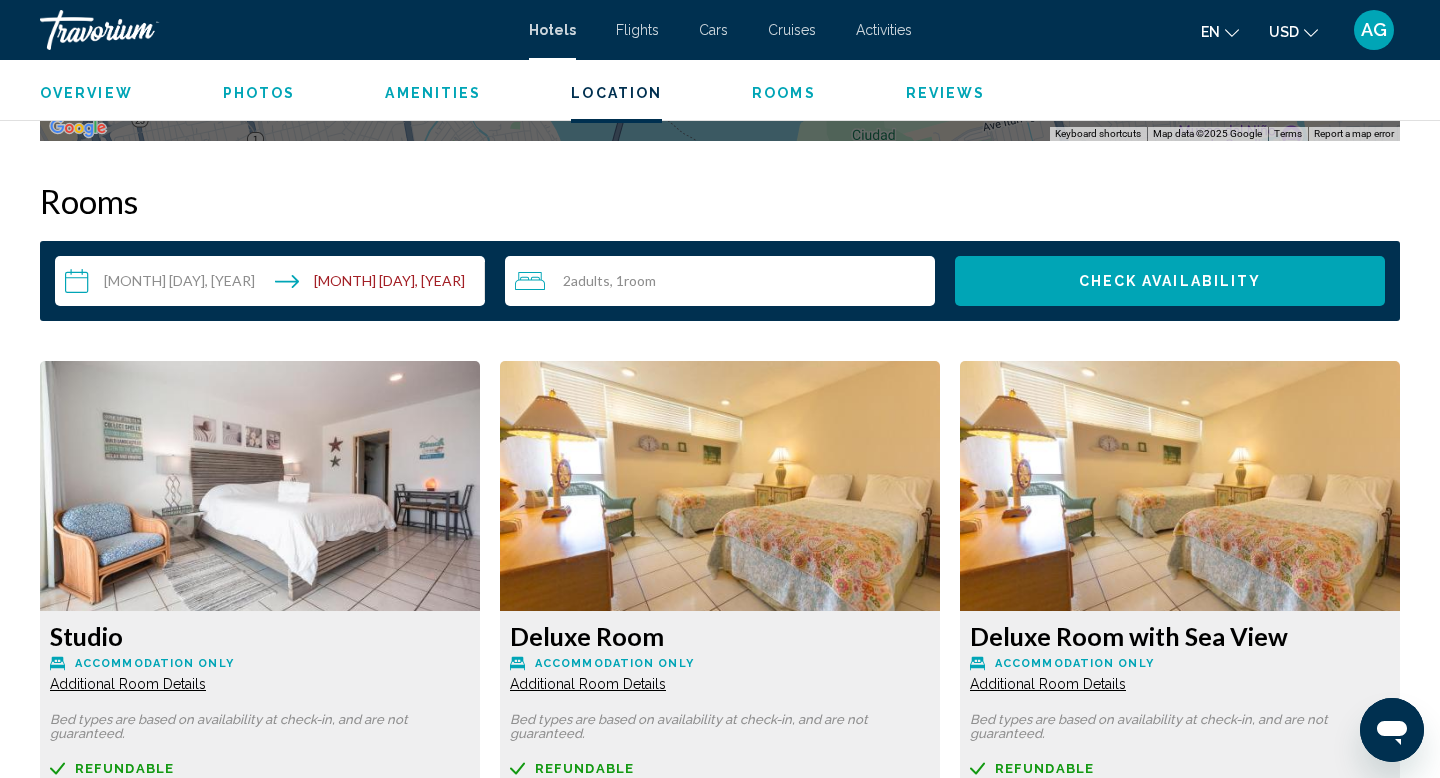 scroll, scrollTop: 2546, scrollLeft: 0, axis: vertical 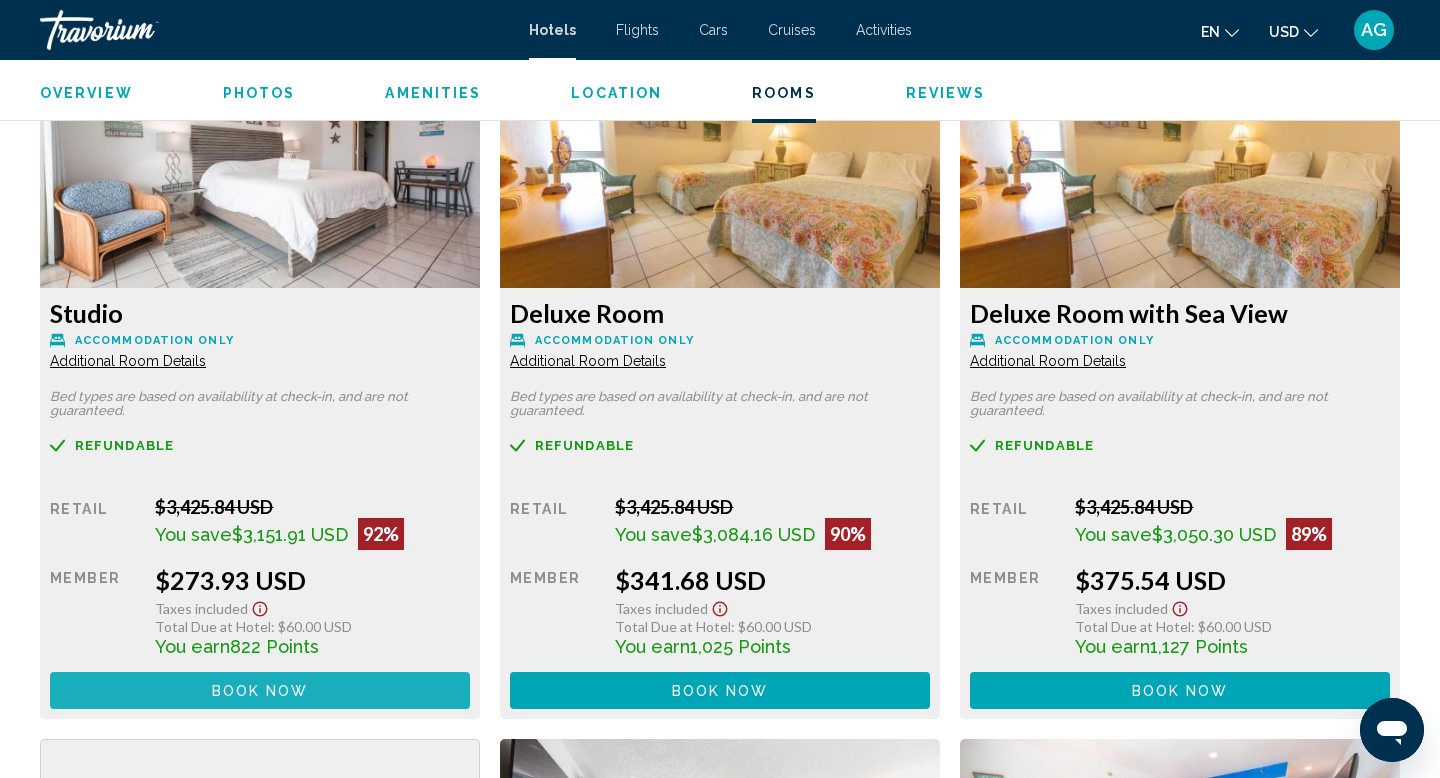 click on "Book now No longer available" at bounding box center [260, 690] 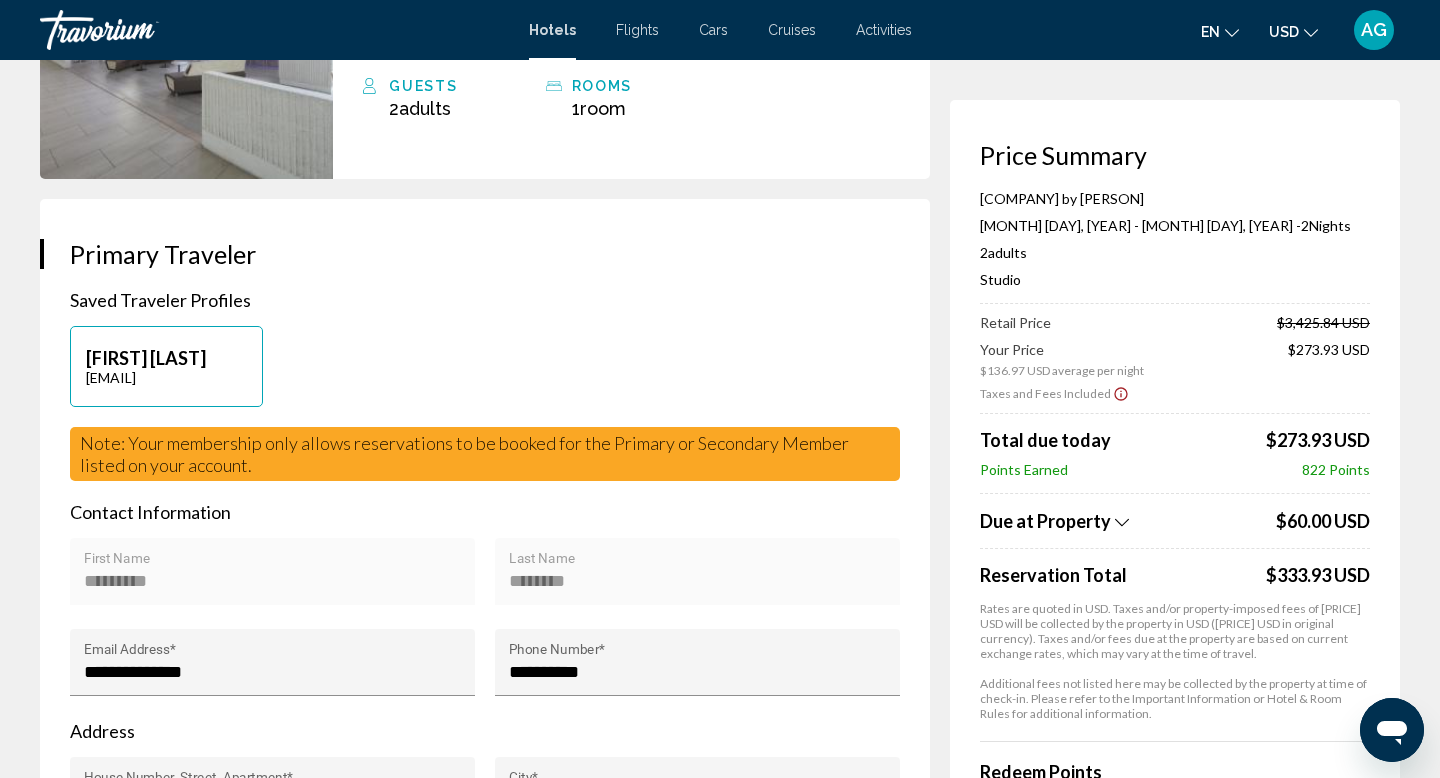 scroll, scrollTop: 311, scrollLeft: 0, axis: vertical 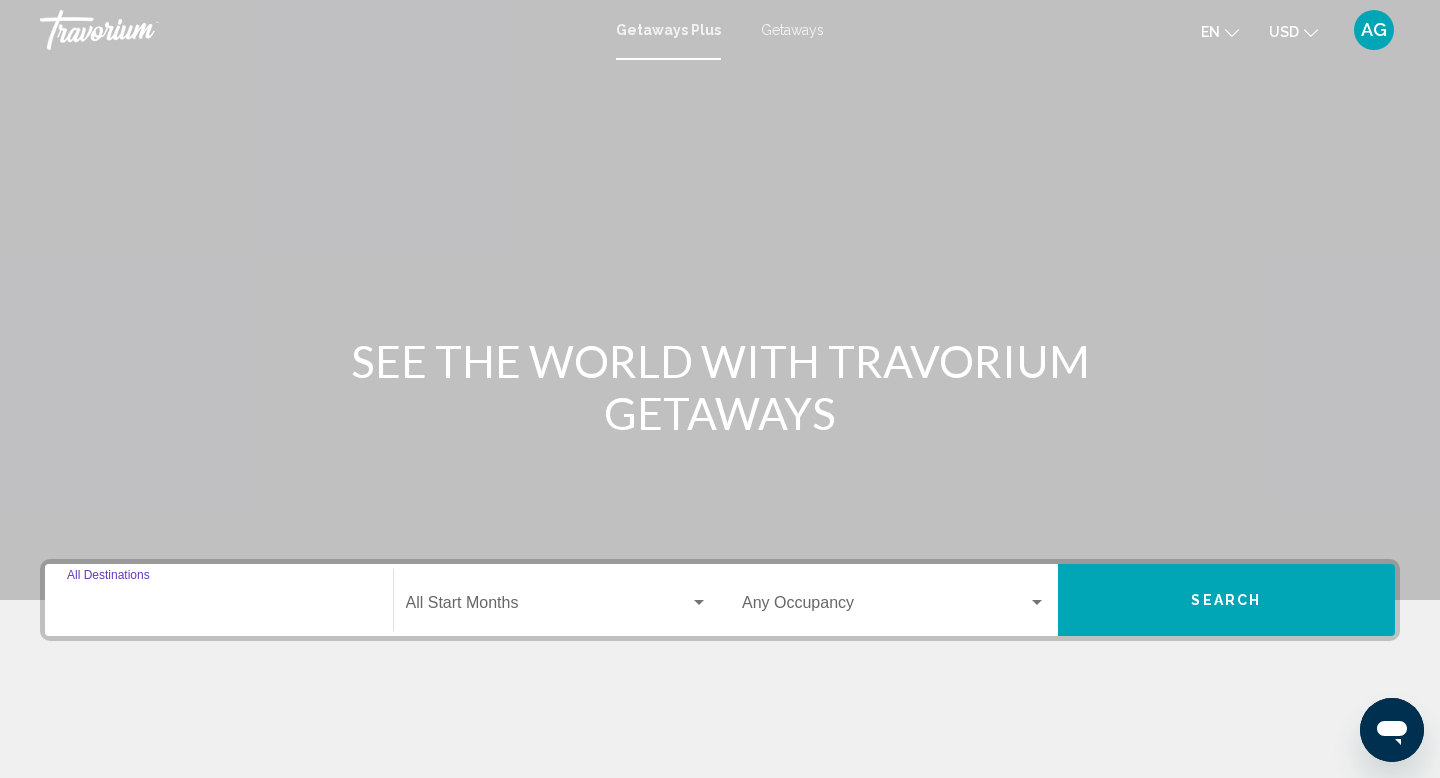click on "Destination All Destinations" at bounding box center (219, 607) 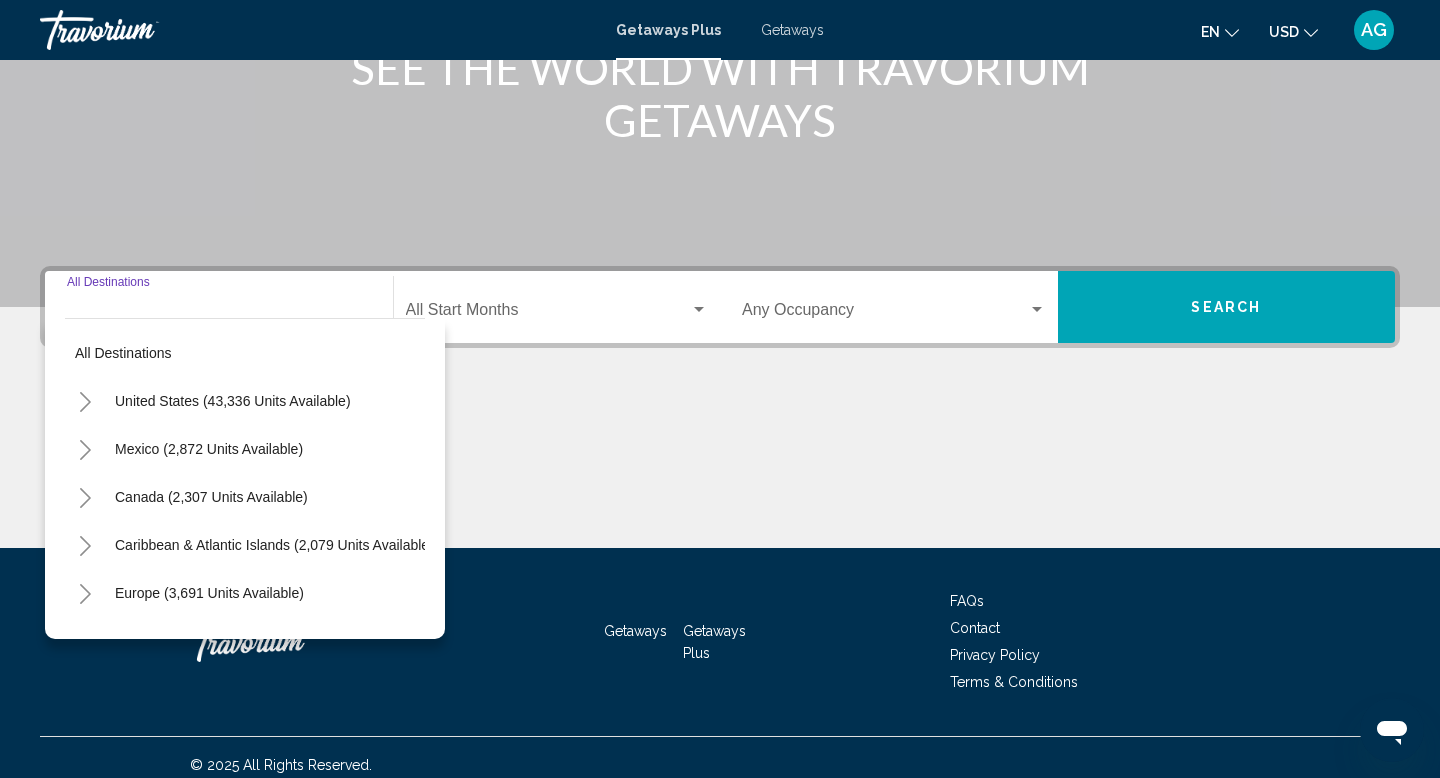 scroll, scrollTop: 308, scrollLeft: 0, axis: vertical 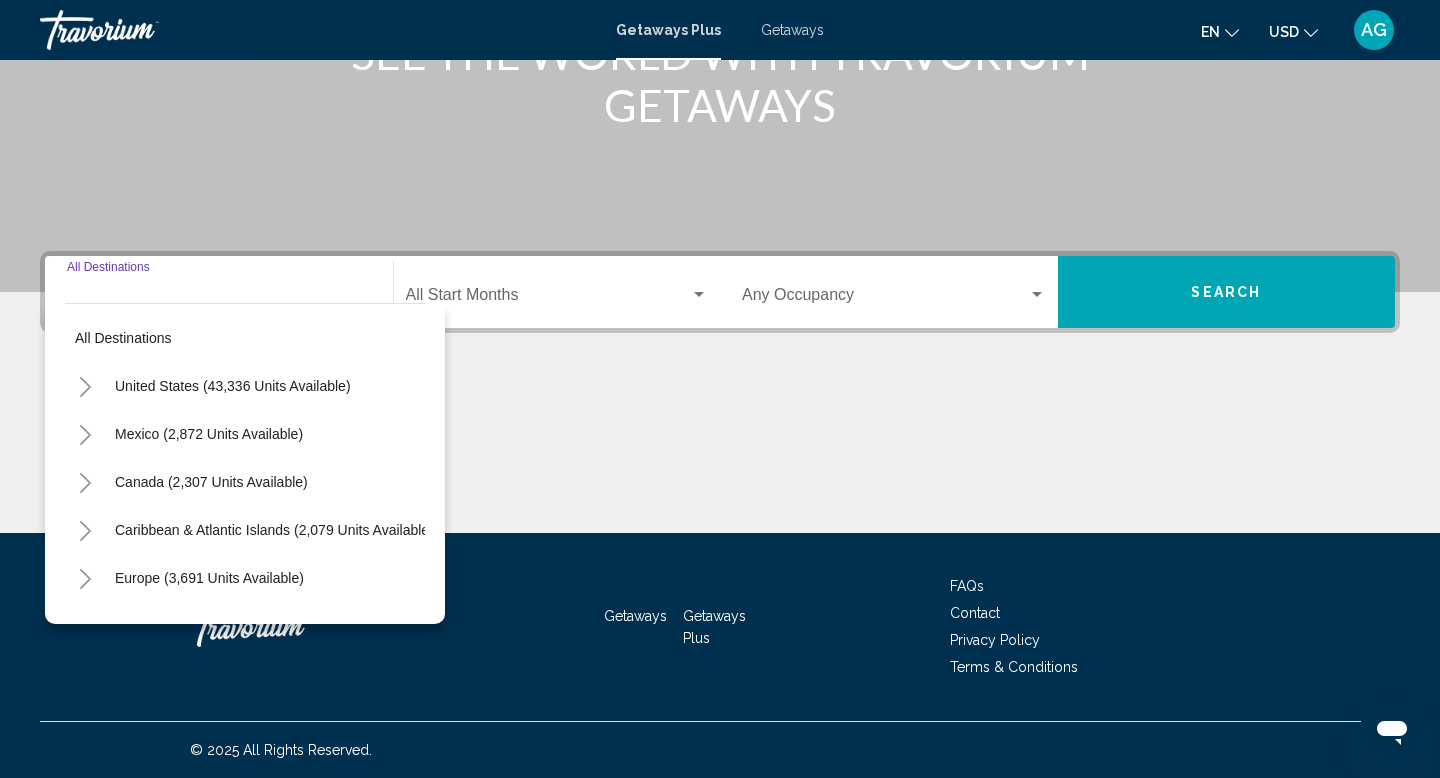 click 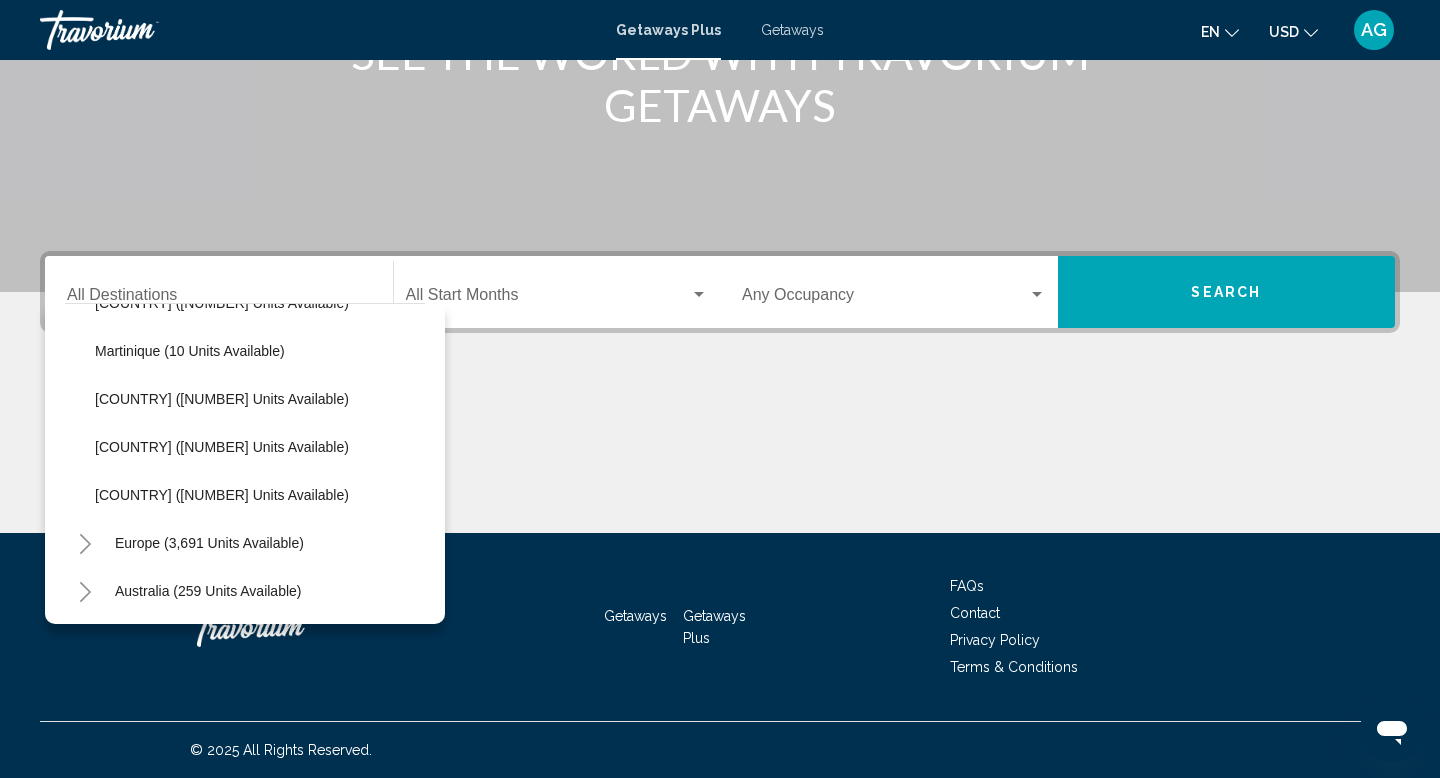 scroll, scrollTop: 373, scrollLeft: 0, axis: vertical 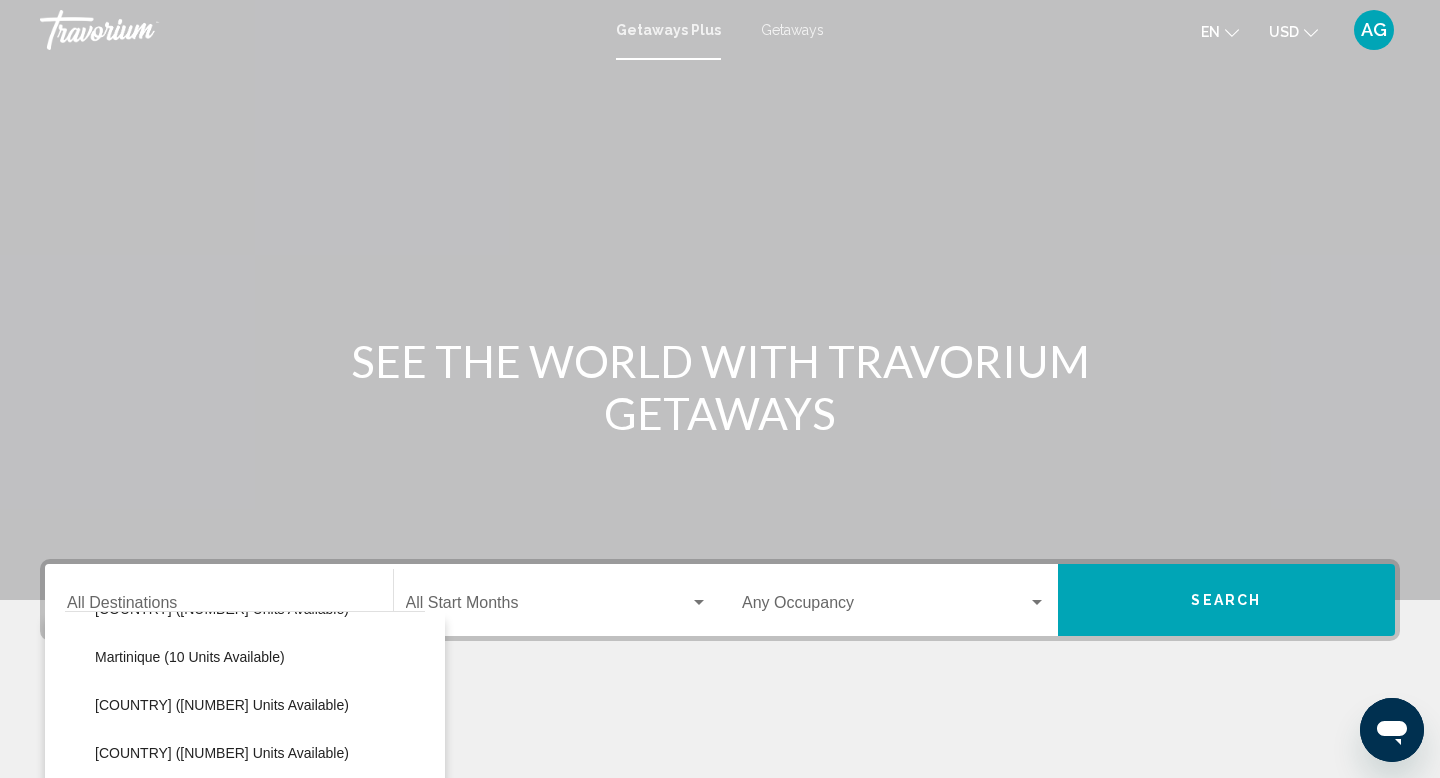 click on "Getaways" at bounding box center (792, 30) 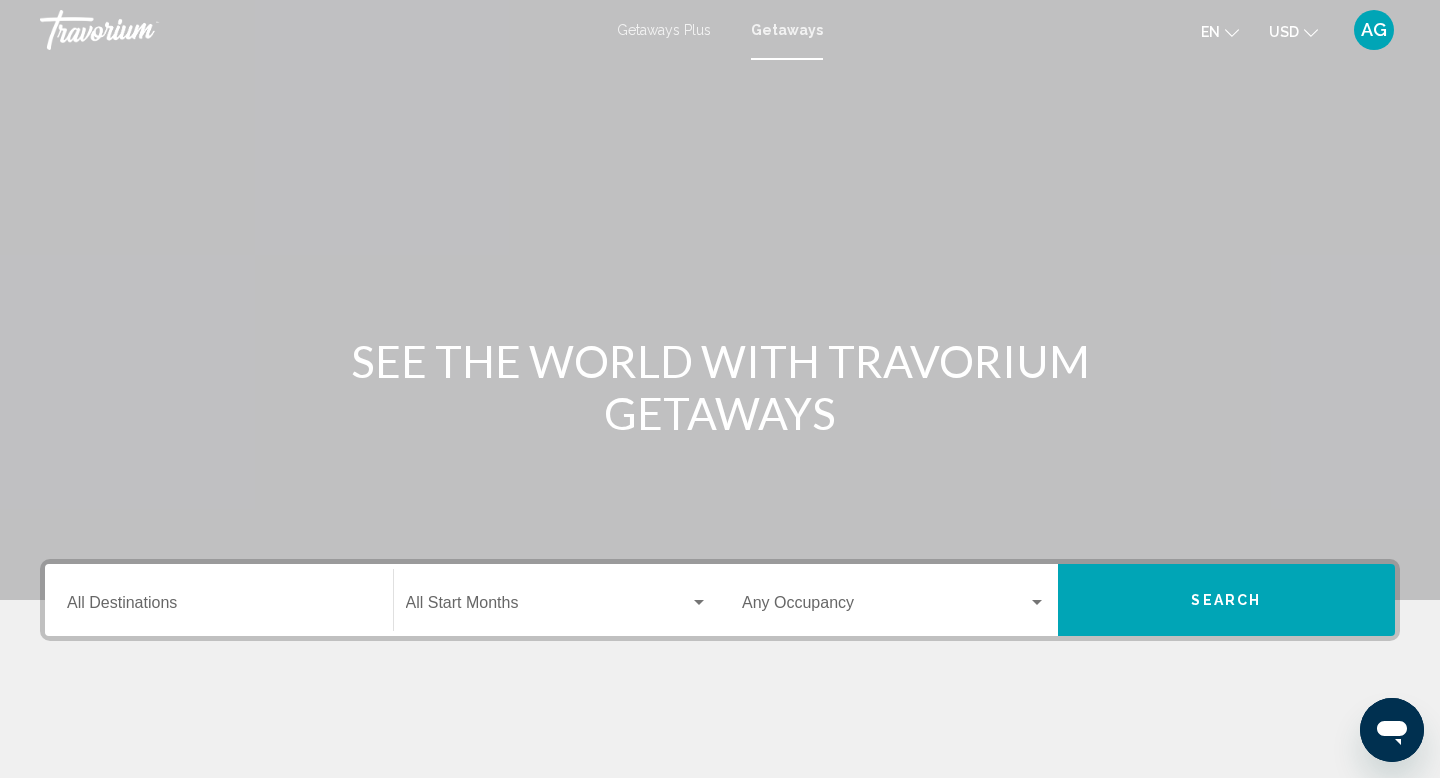 click on "Destination All Destinations" at bounding box center [219, 607] 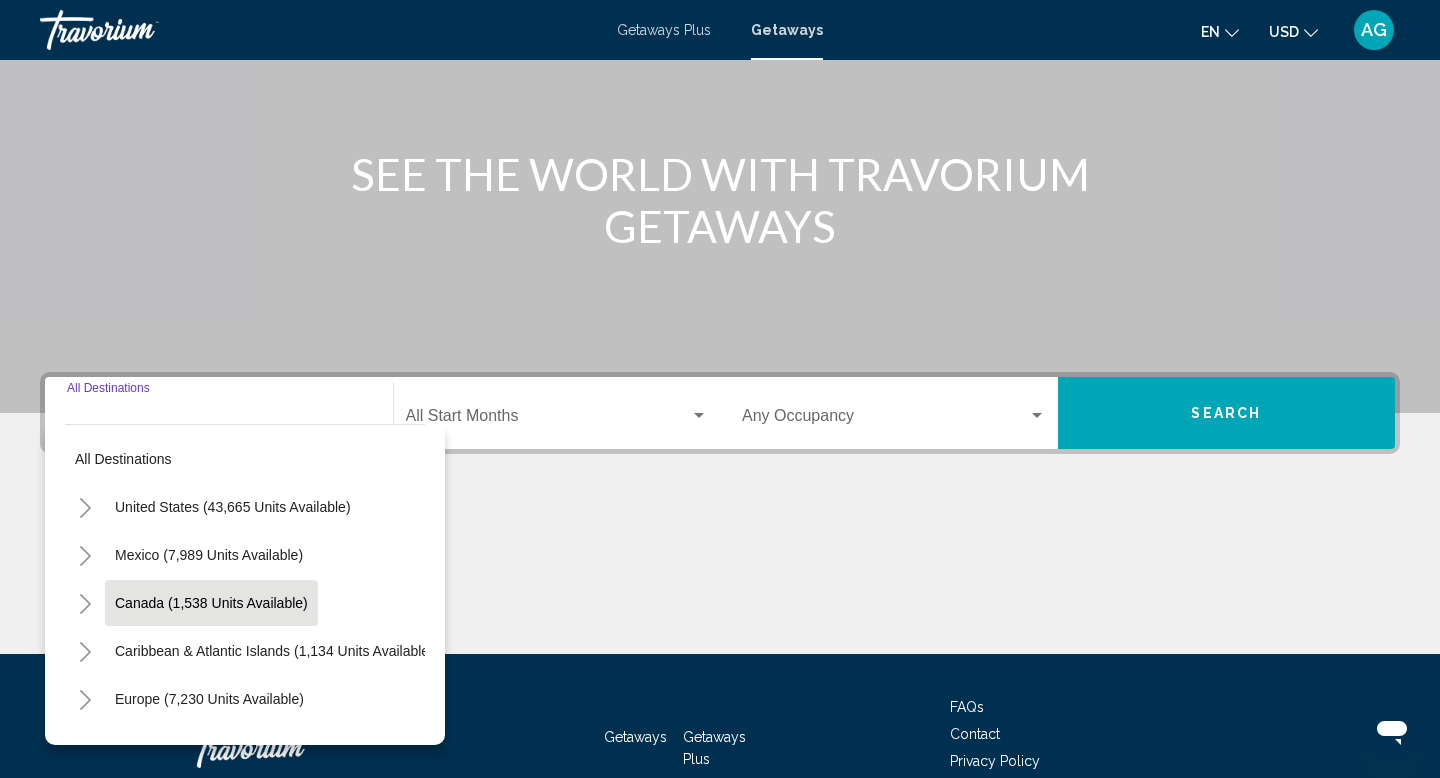 scroll, scrollTop: 308, scrollLeft: 0, axis: vertical 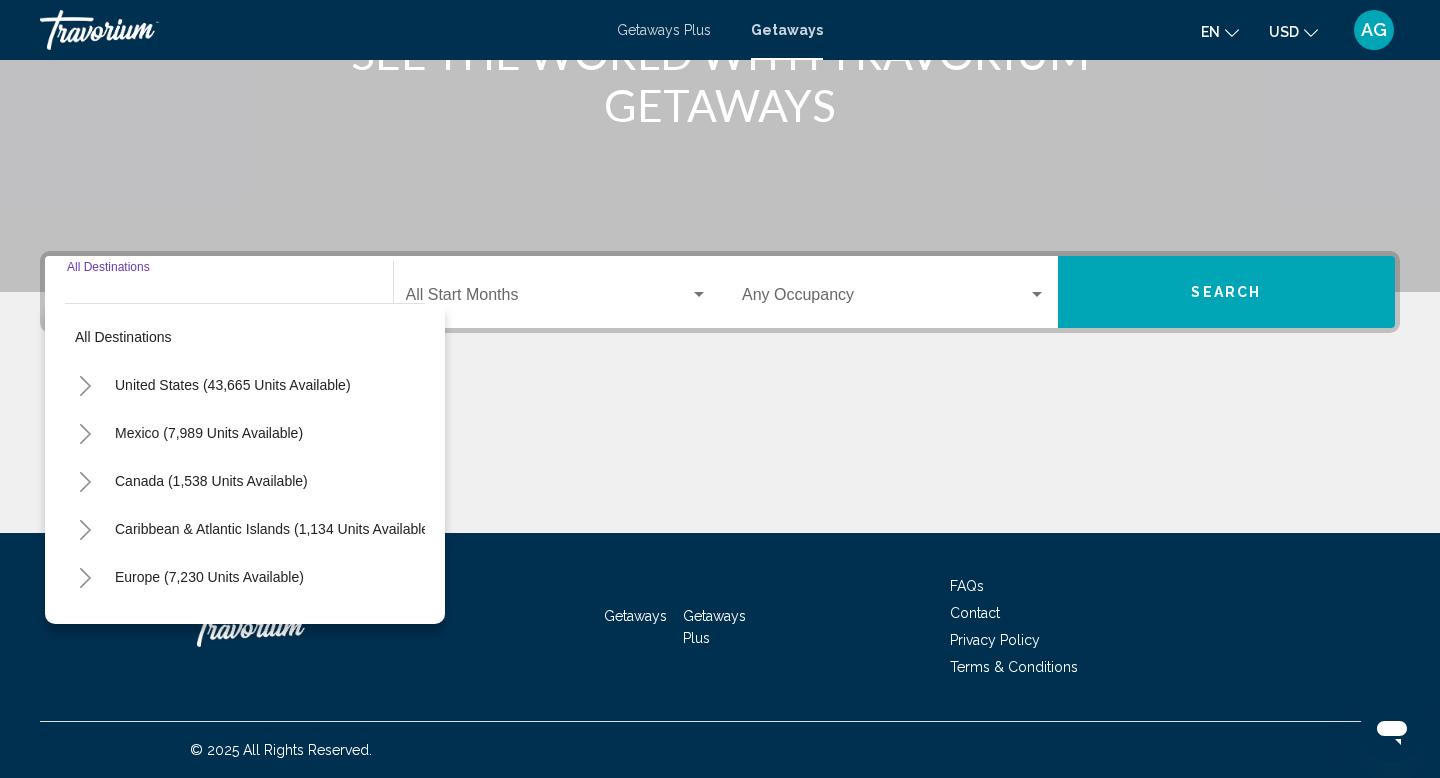 click 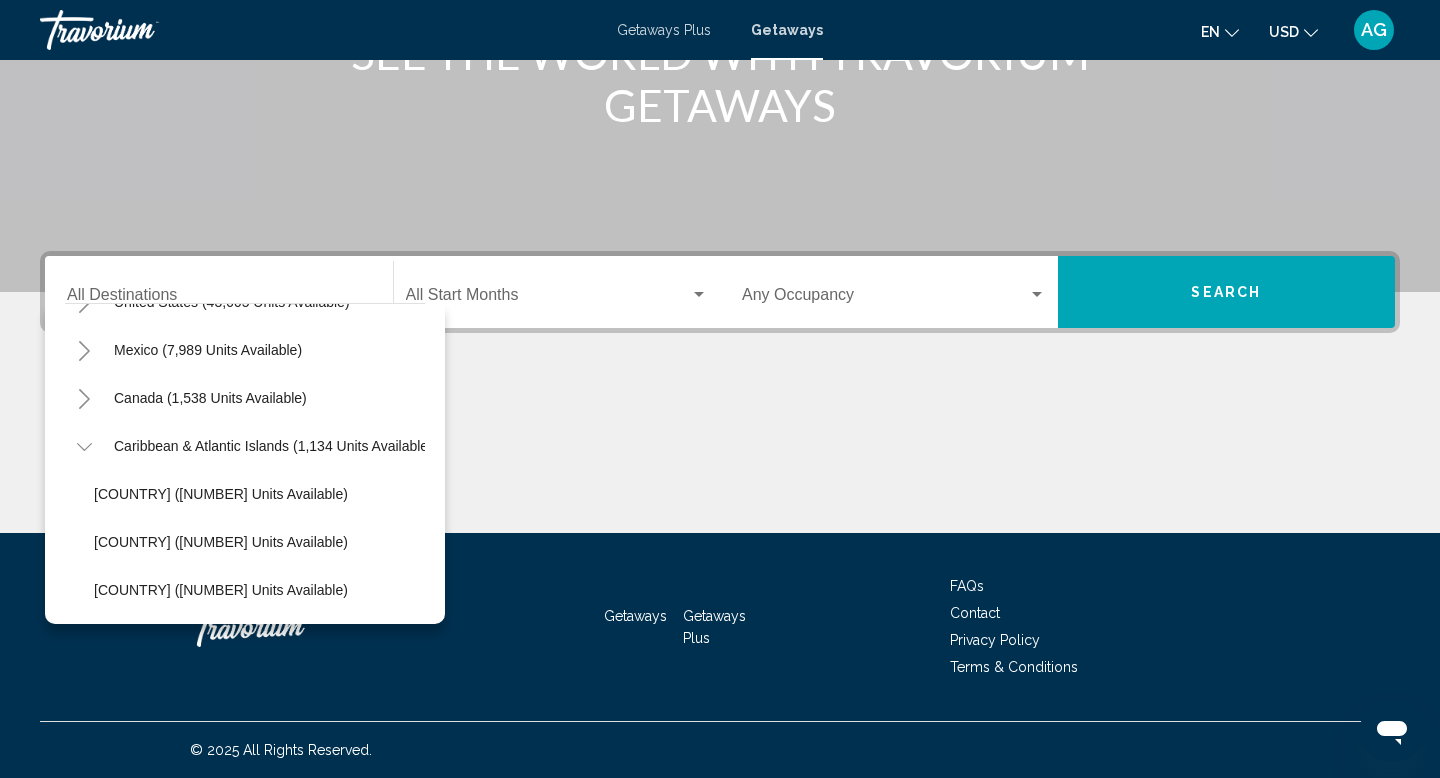 scroll, scrollTop: 80, scrollLeft: 1, axis: both 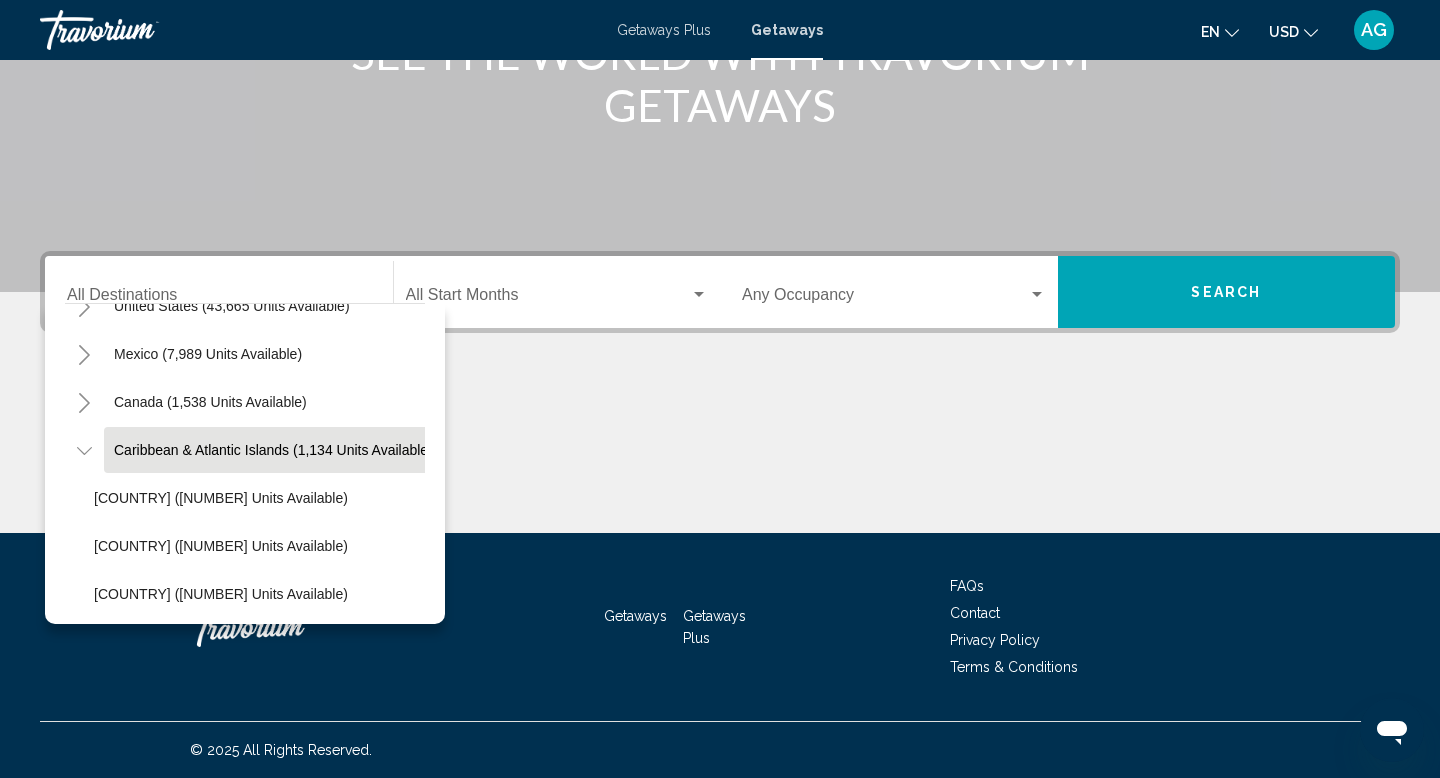 click on "Caribbean & Atlantic Islands (1,134 units available)" at bounding box center [208, 834] 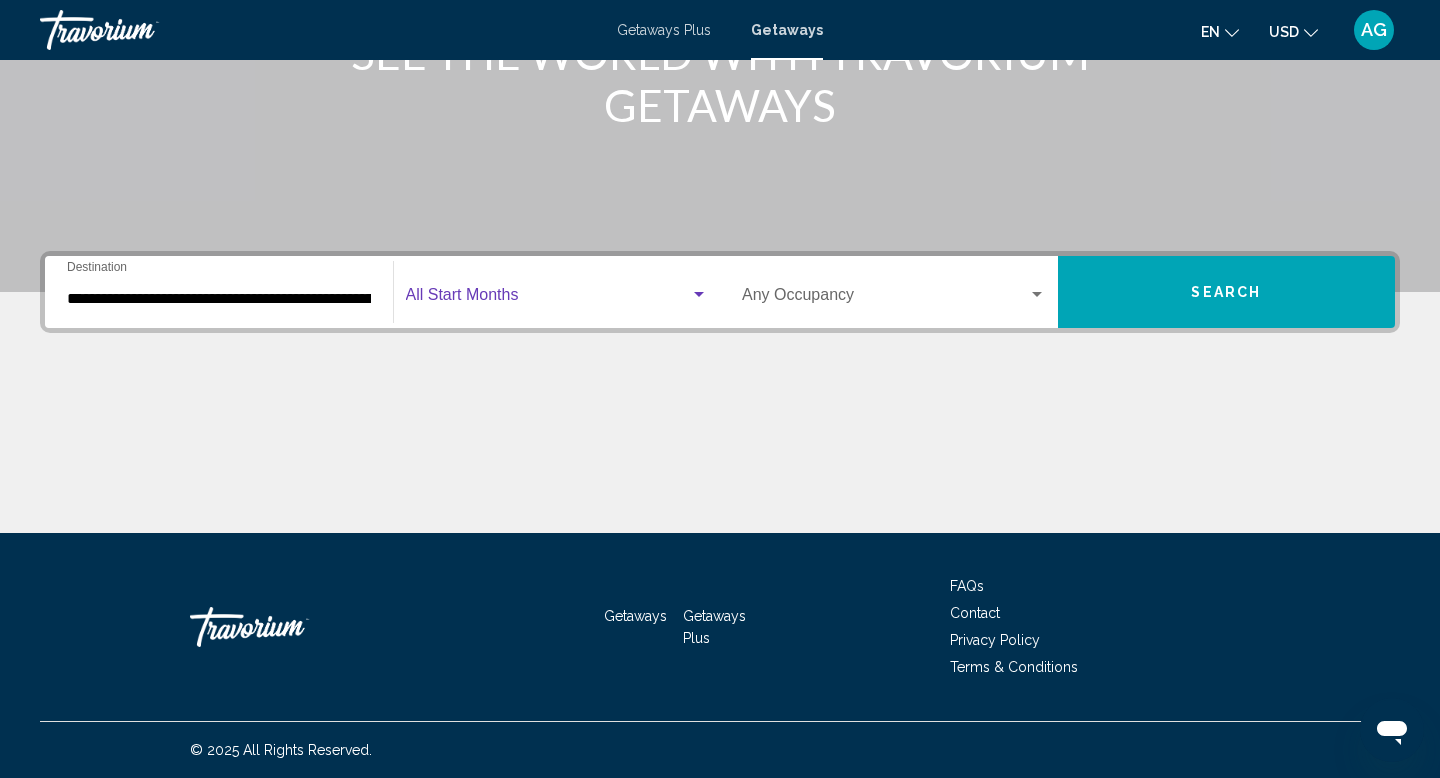 click at bounding box center [699, 295] 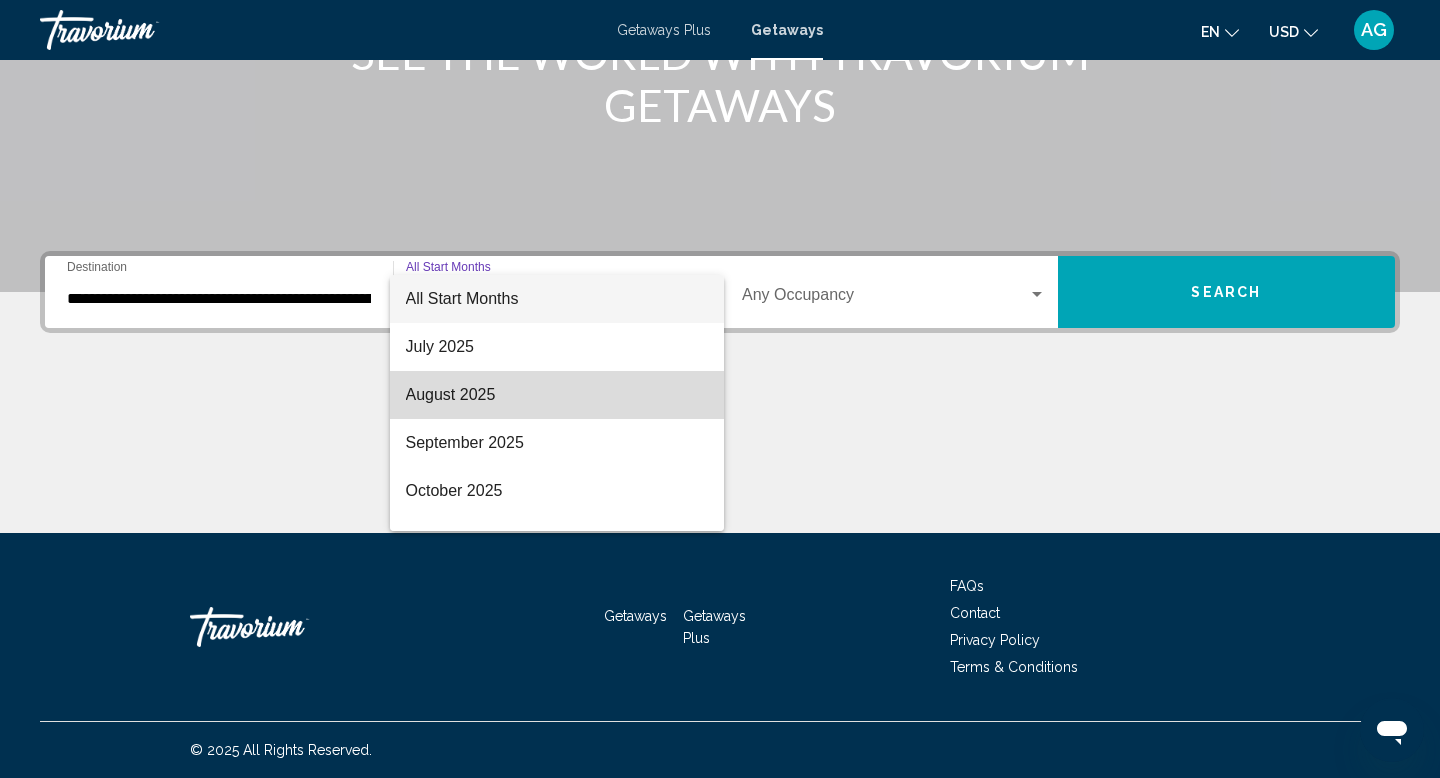 click on "August 2025" at bounding box center (557, 395) 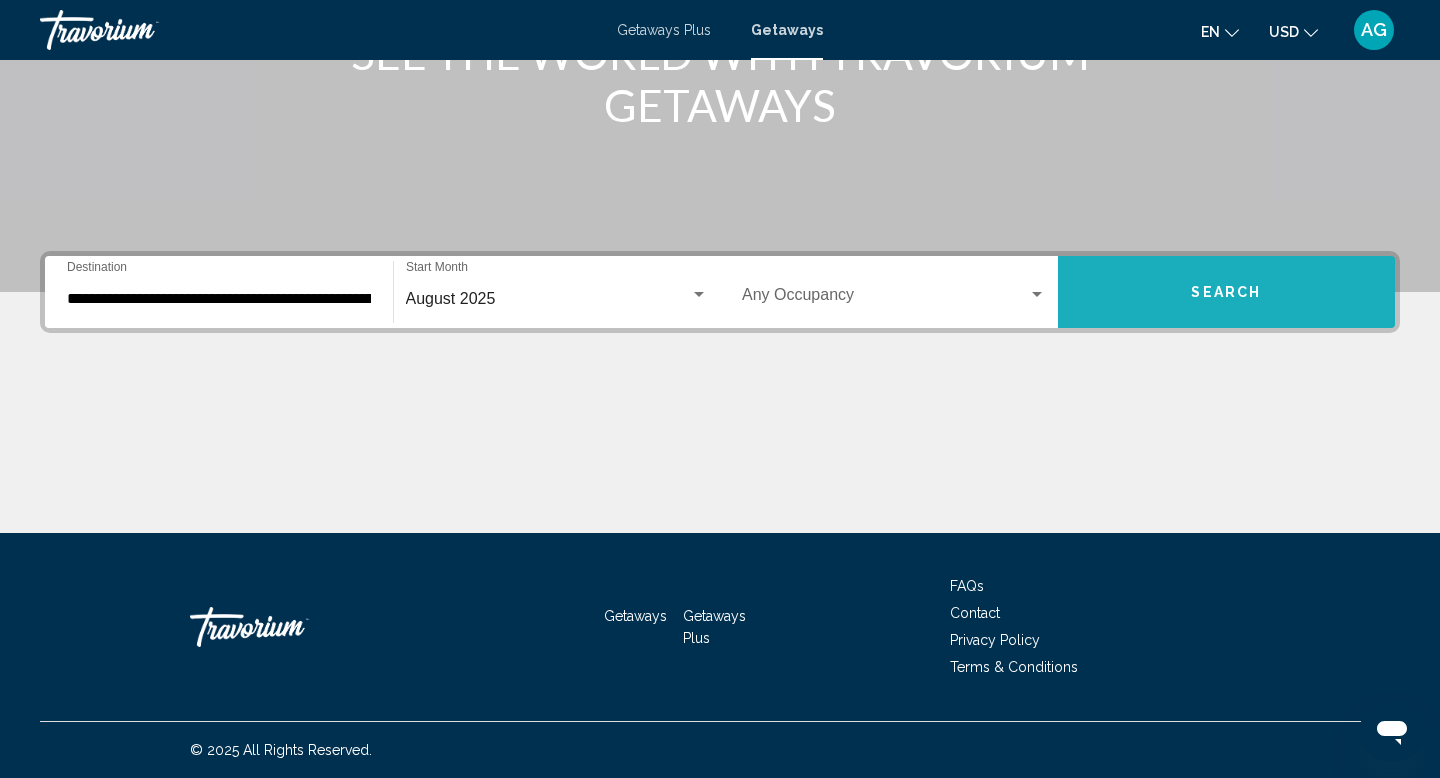 click on "Search" at bounding box center [1227, 292] 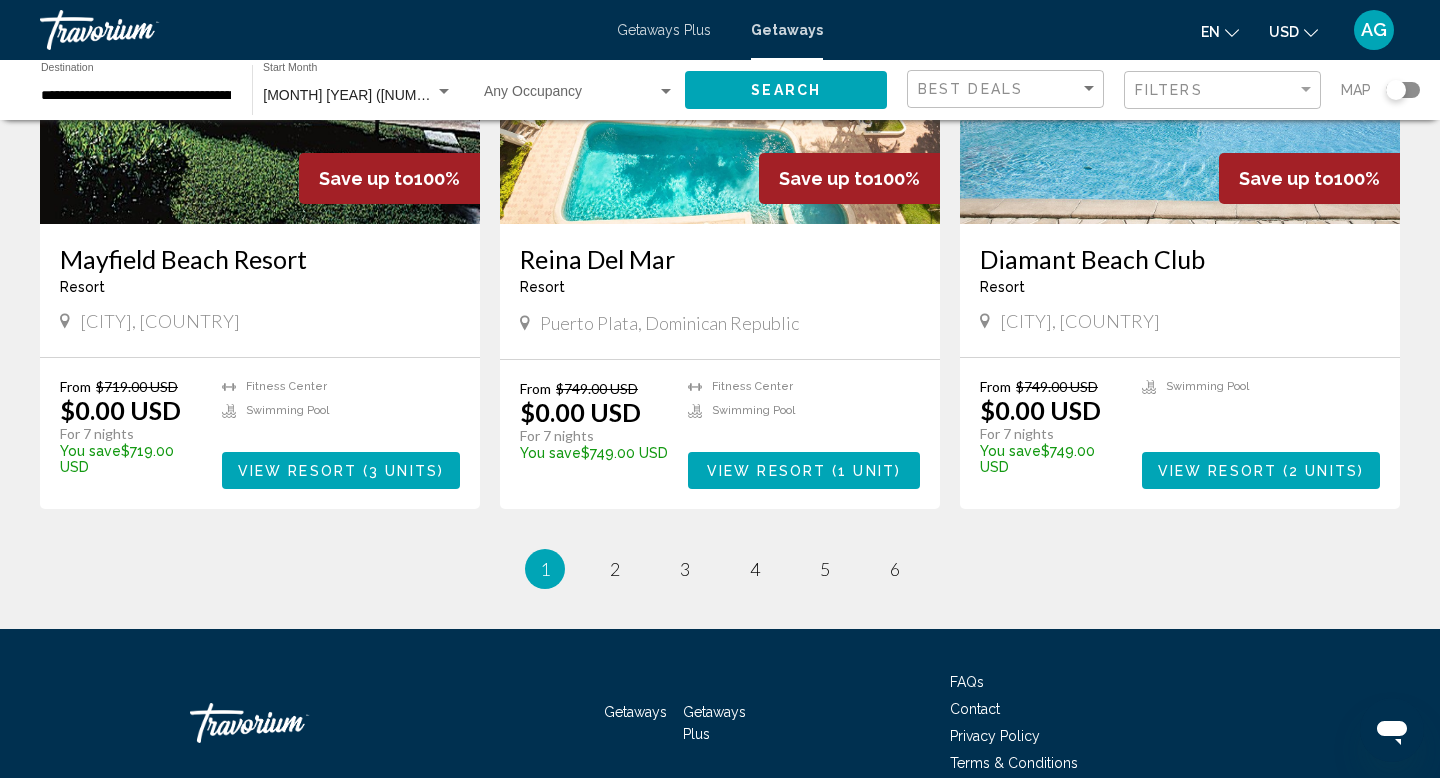 scroll, scrollTop: 2337, scrollLeft: 0, axis: vertical 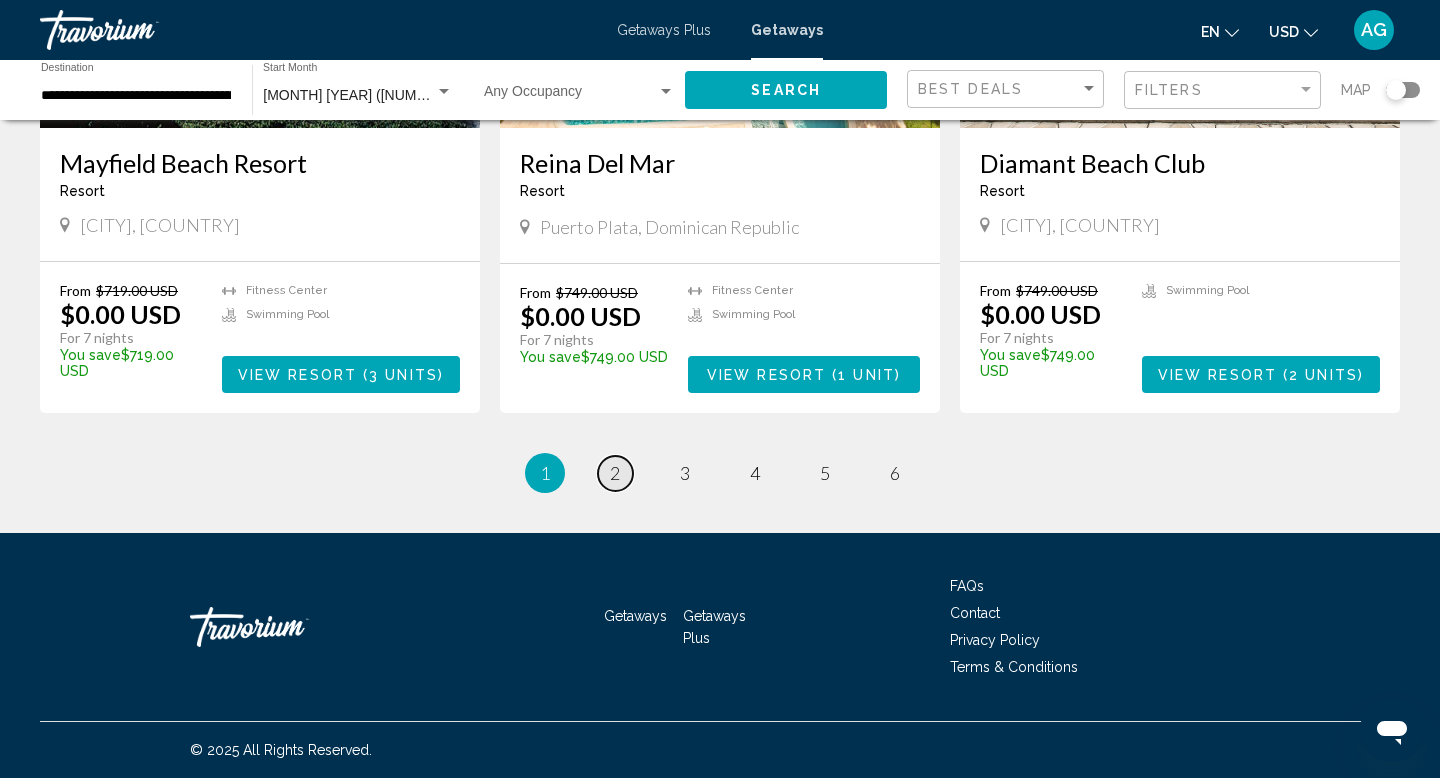 click on "2" at bounding box center (615, 473) 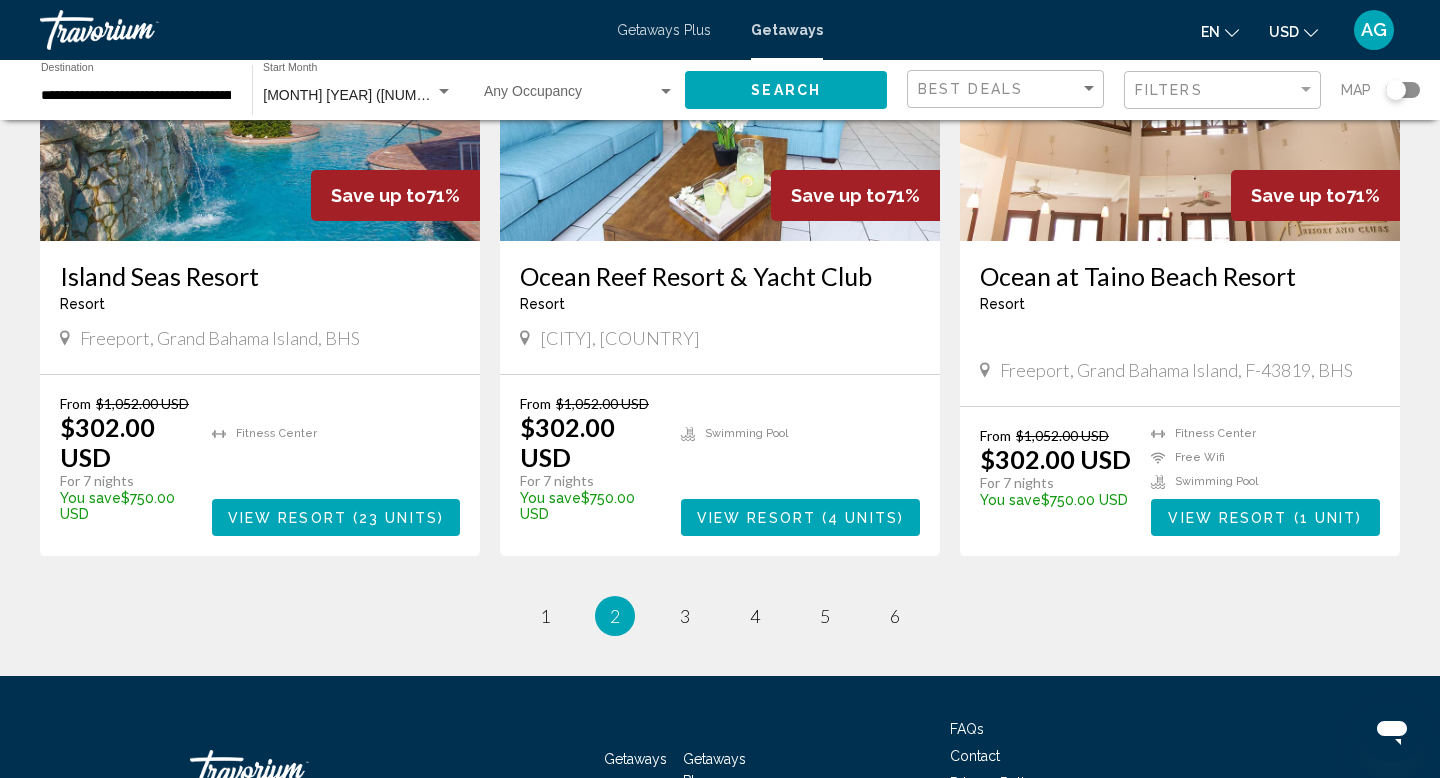 scroll, scrollTop: 2433, scrollLeft: 0, axis: vertical 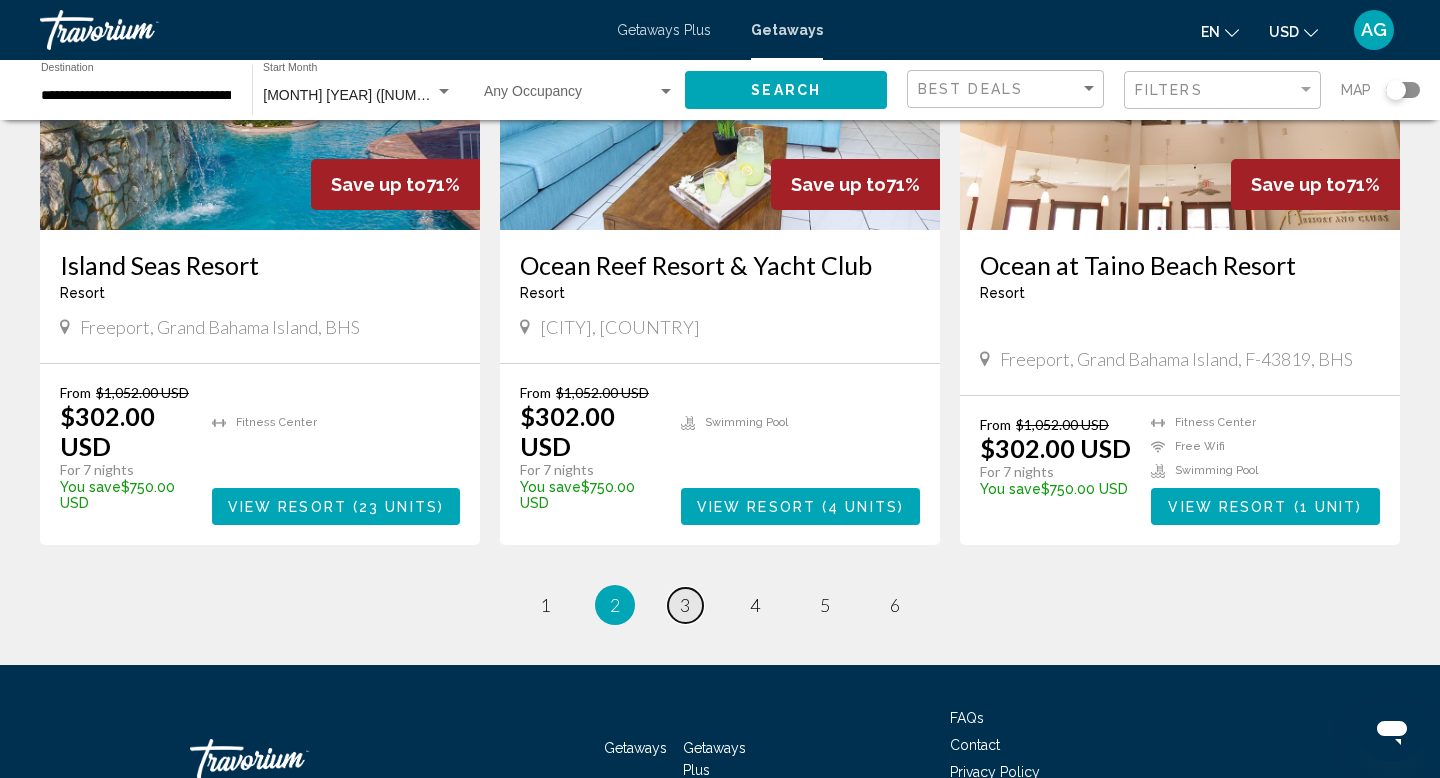 click on "3" at bounding box center [685, 605] 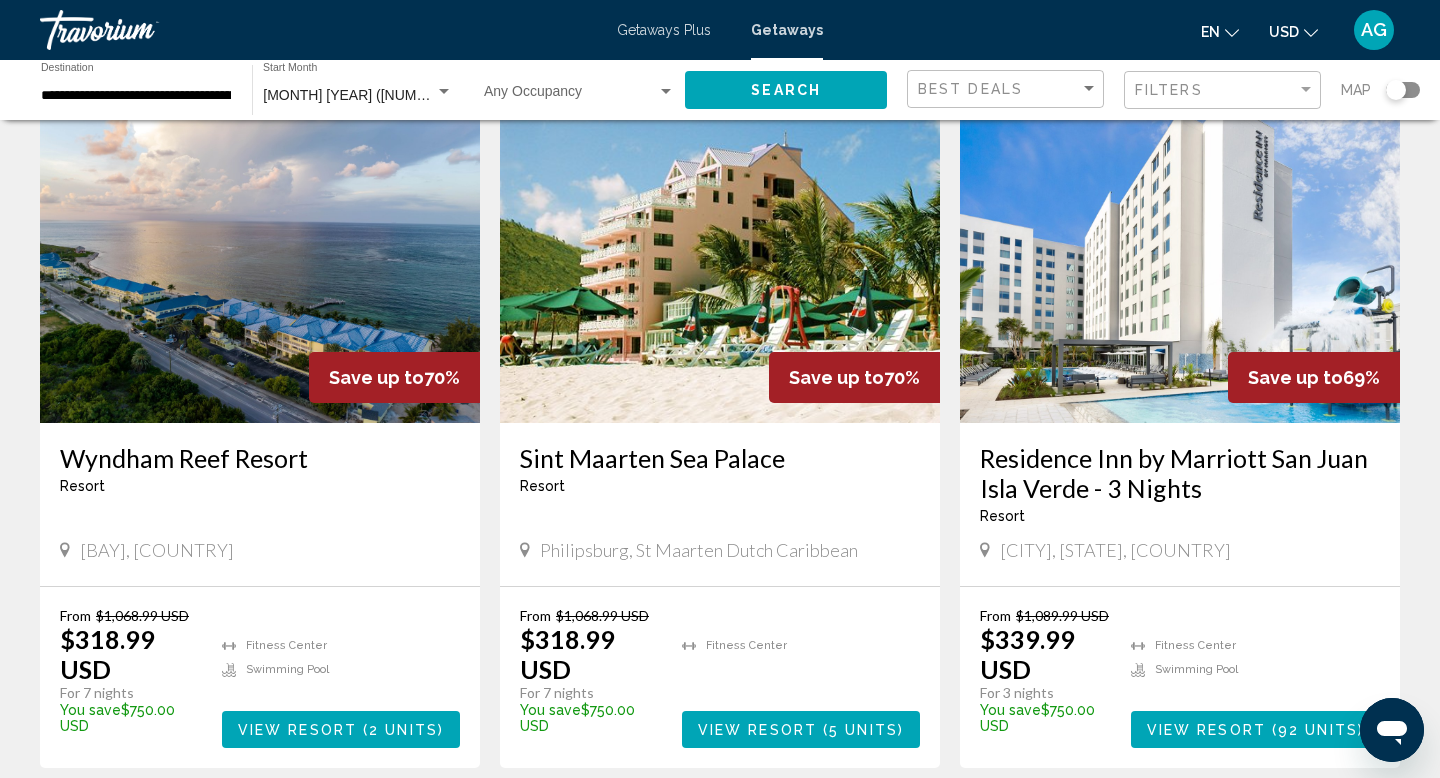 scroll, scrollTop: 110, scrollLeft: 0, axis: vertical 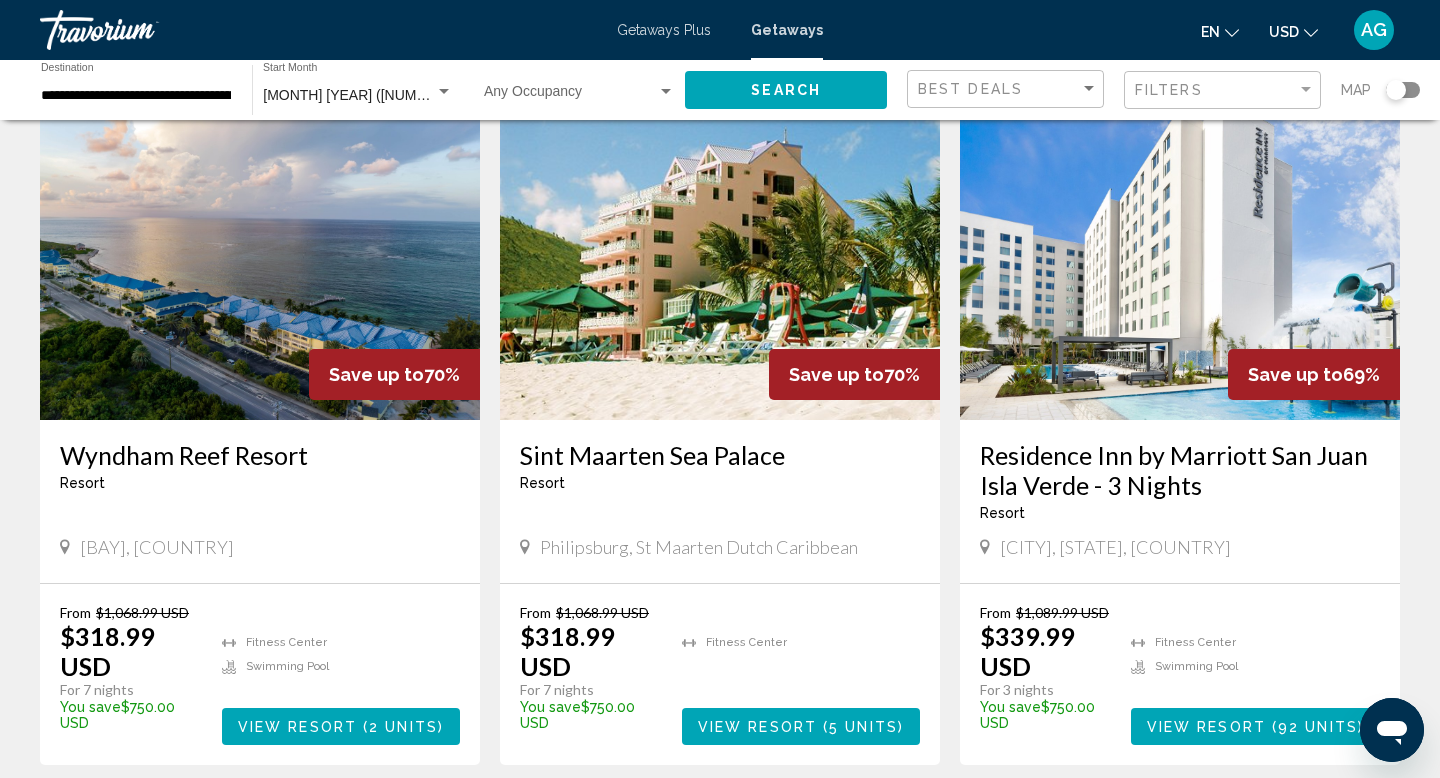 click at bounding box center [1180, 260] 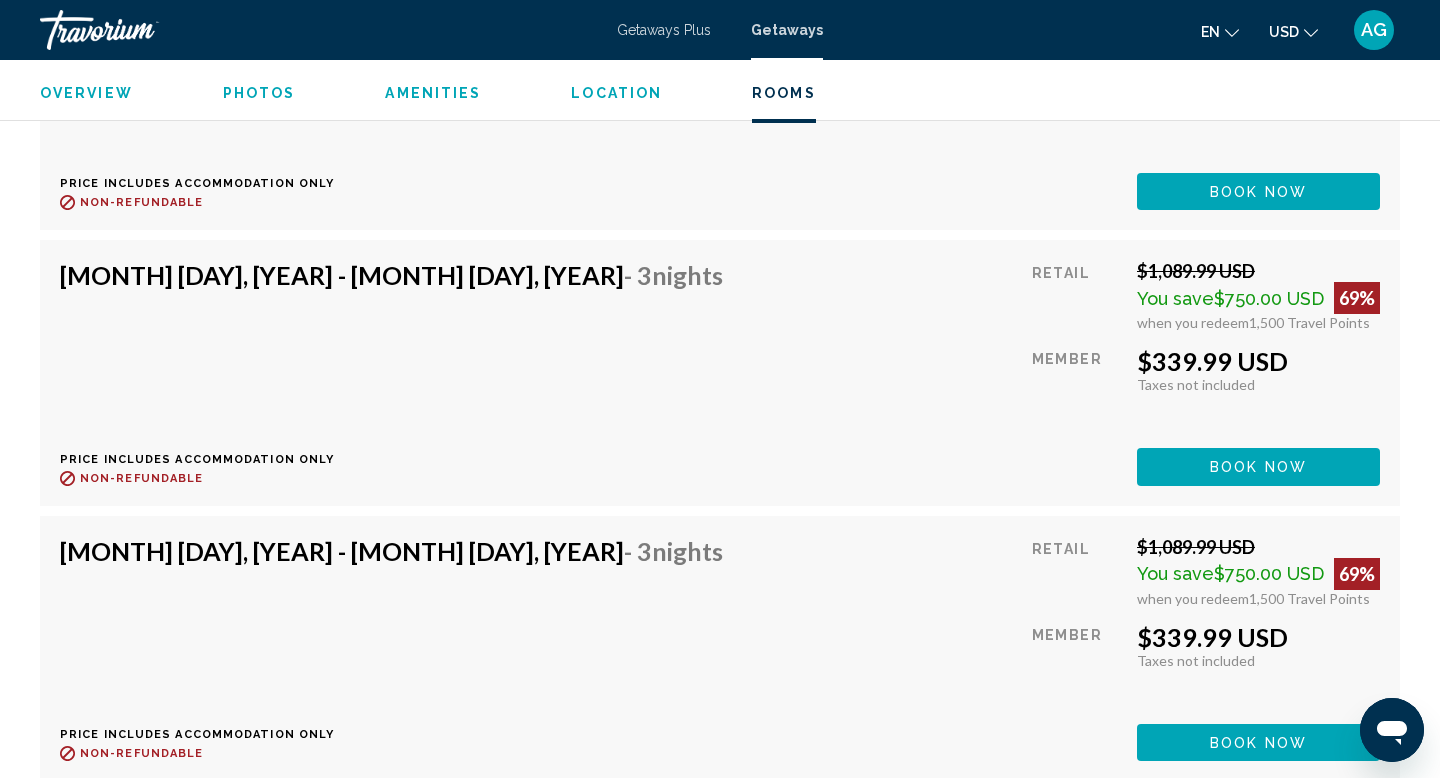 scroll, scrollTop: 8013, scrollLeft: 0, axis: vertical 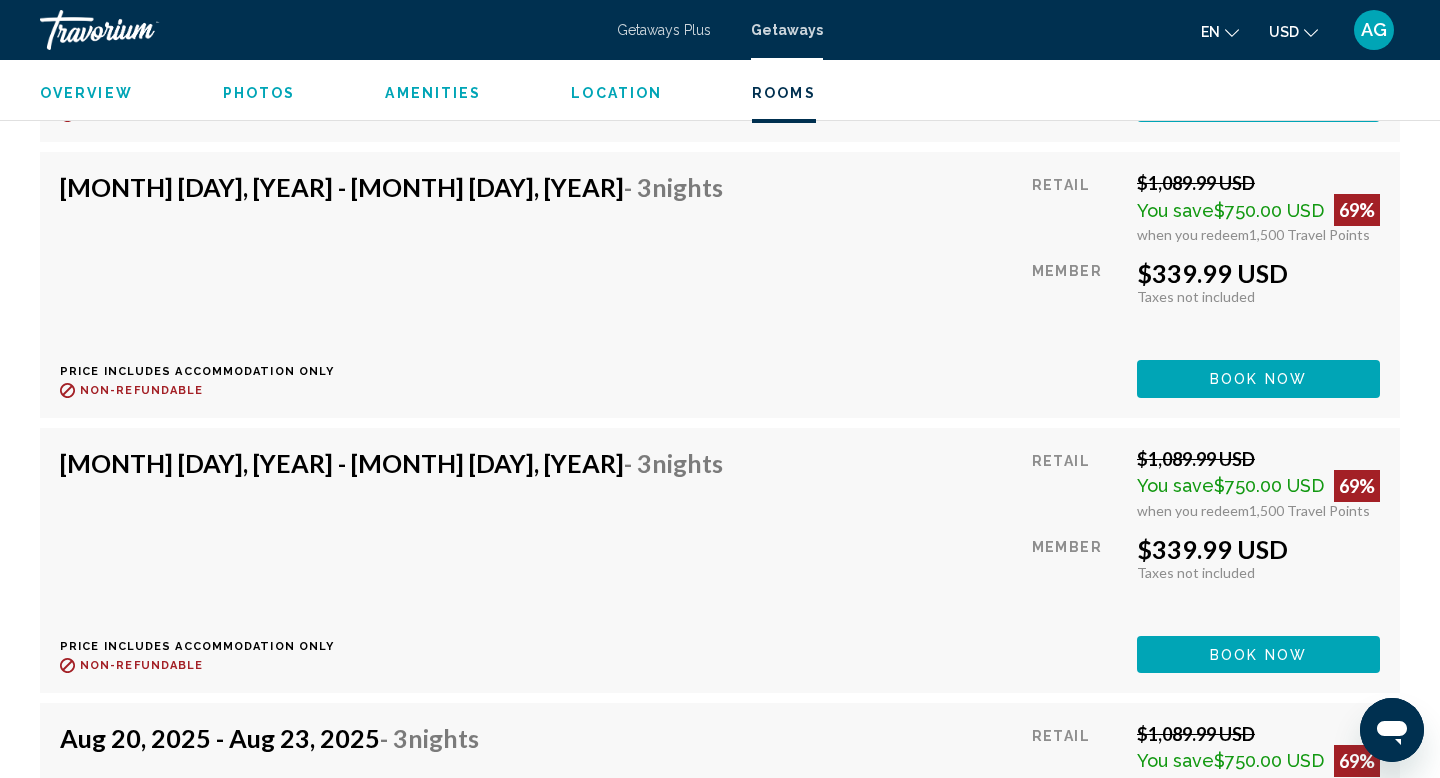 click on "Book now" at bounding box center (1258, -4302) 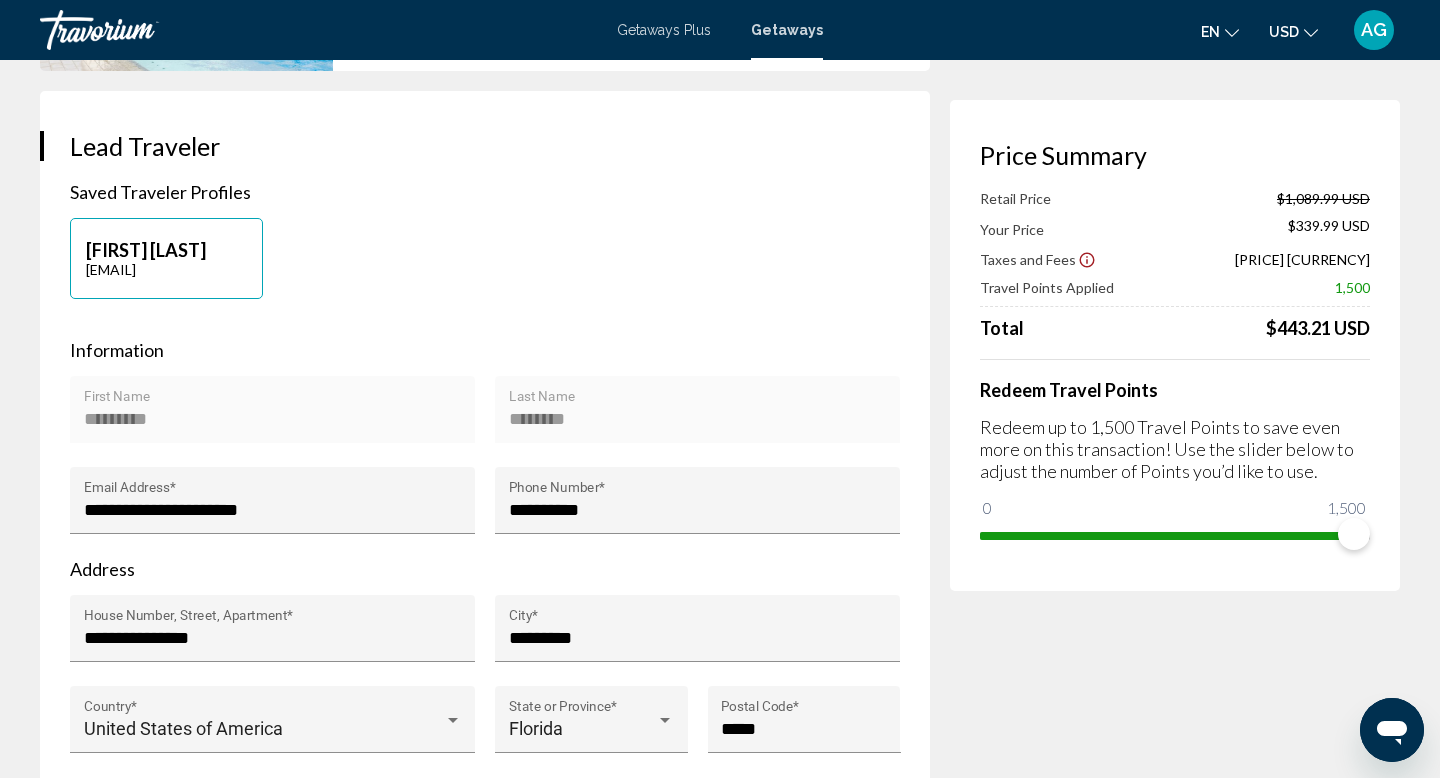 scroll, scrollTop: 0, scrollLeft: 0, axis: both 